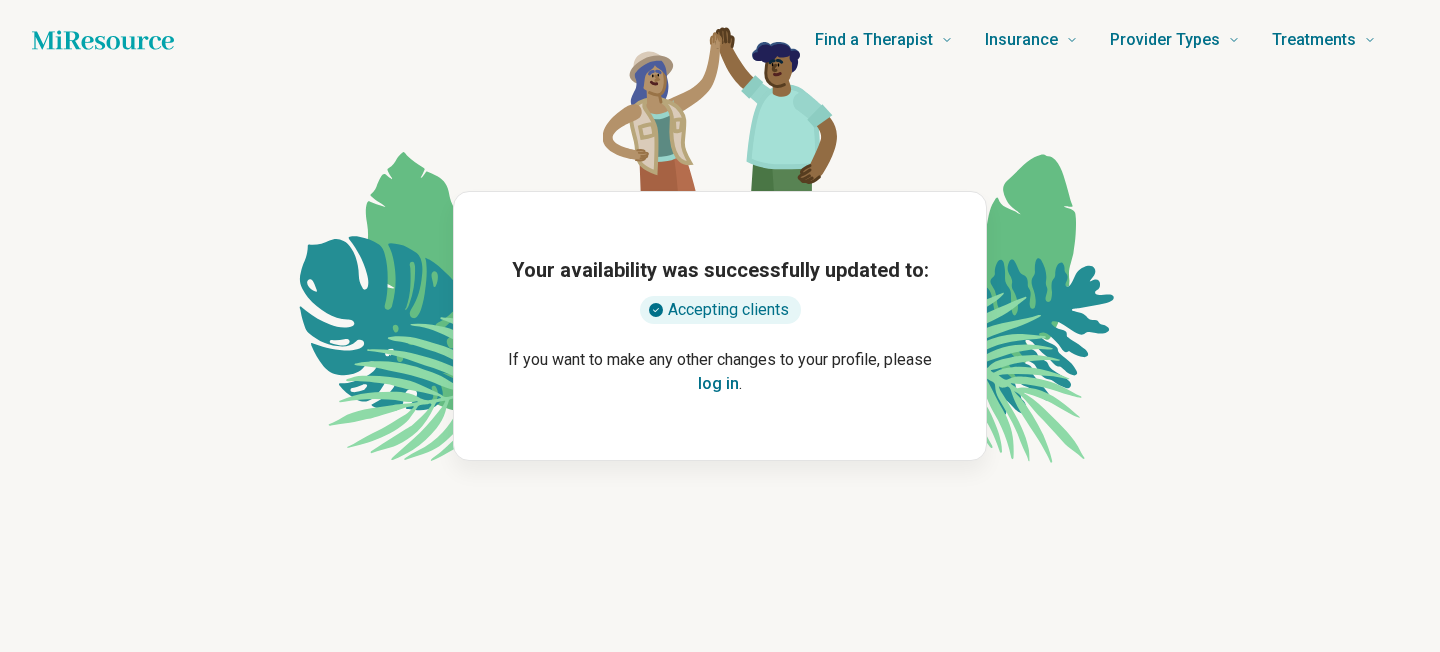 scroll, scrollTop: 0, scrollLeft: 0, axis: both 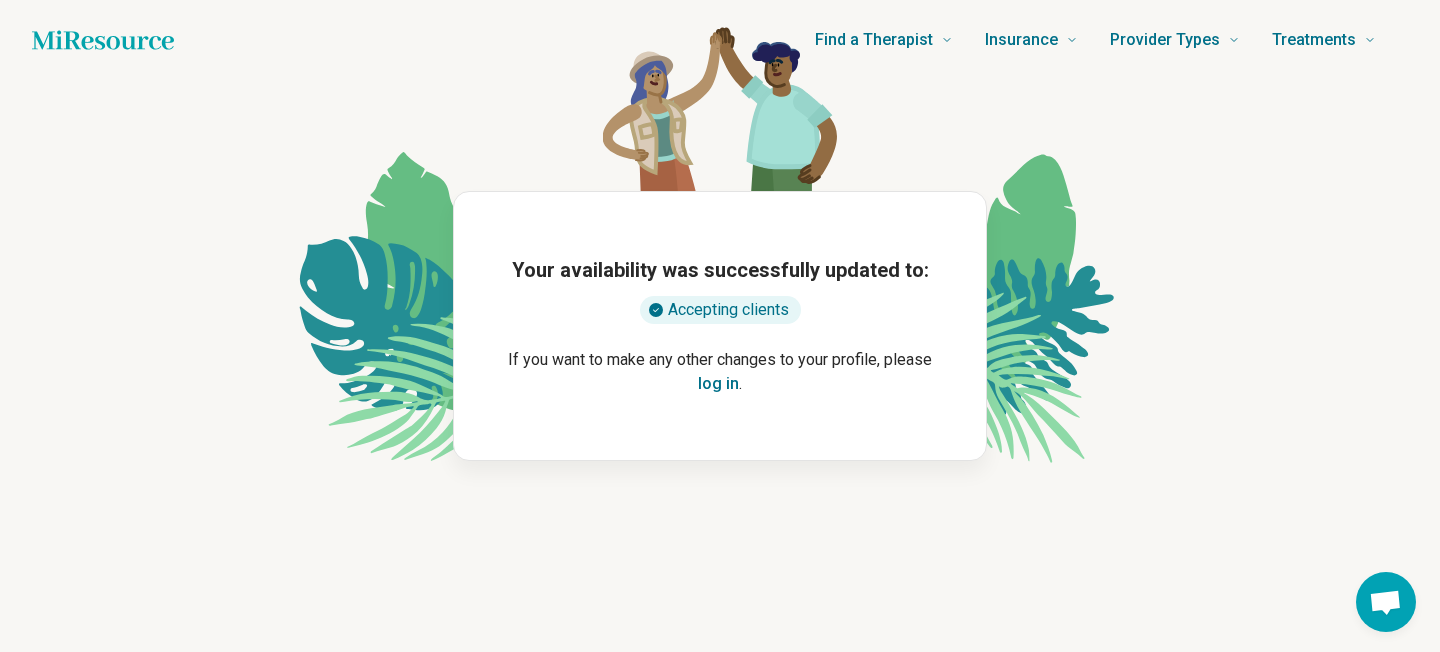 click on "log in" at bounding box center (718, 384) 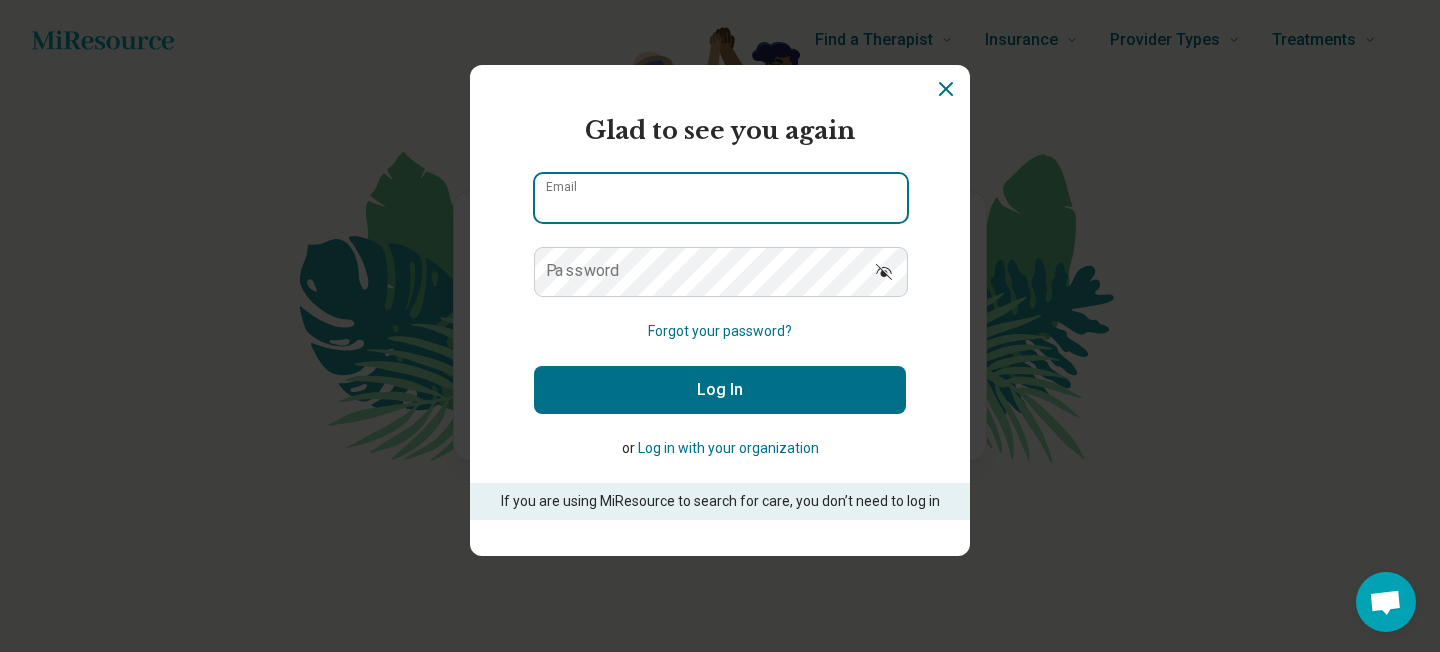 type on "**********" 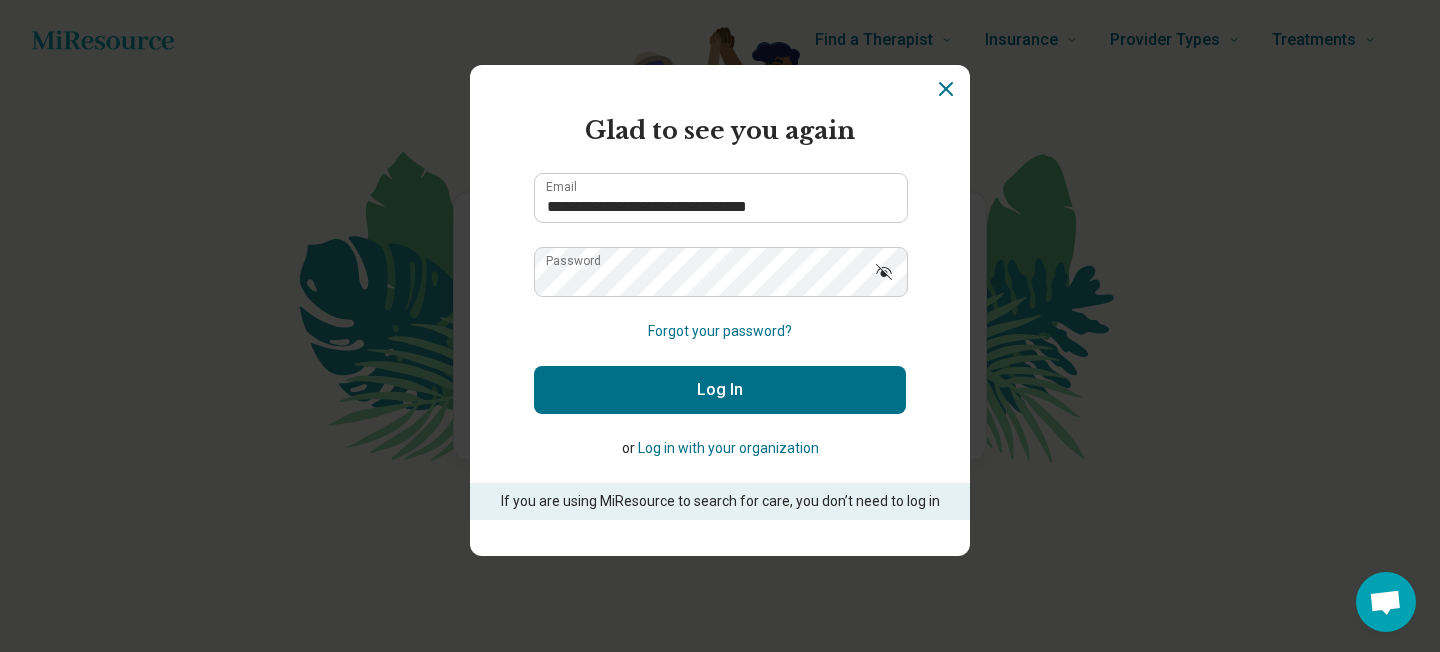 click on "Log In" at bounding box center [720, 390] 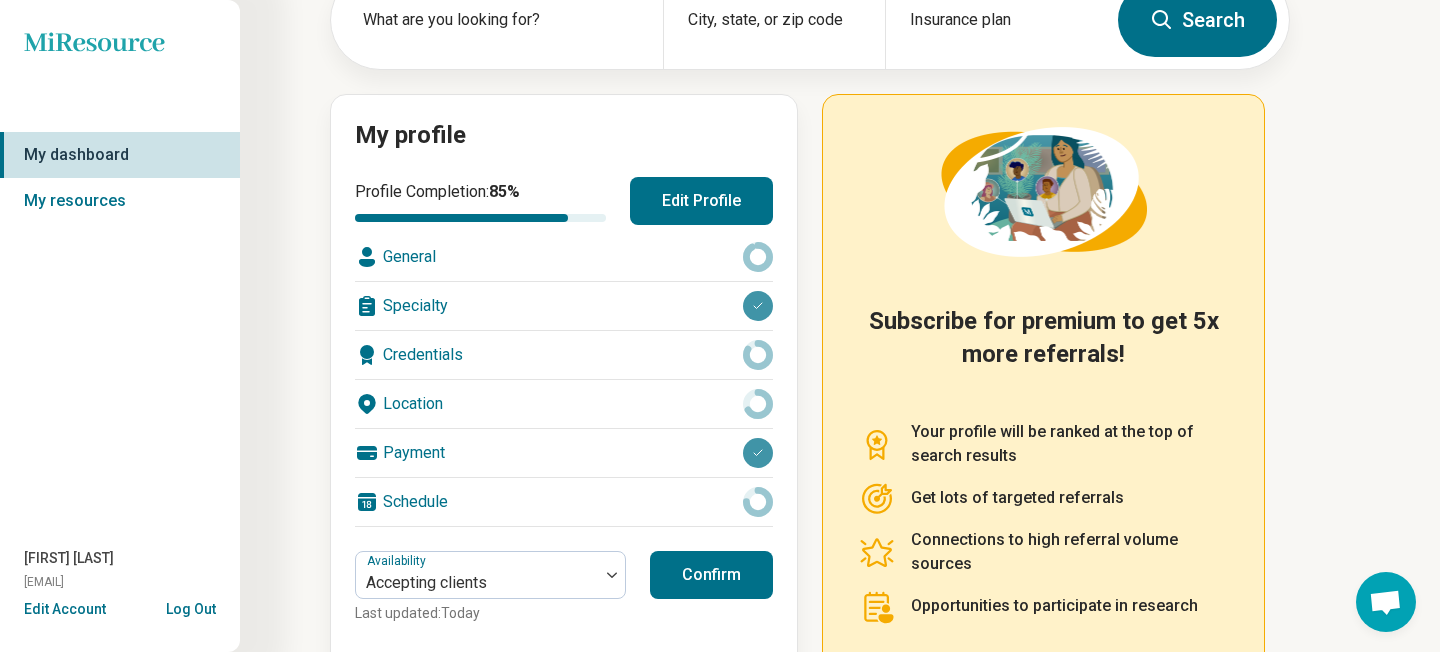 scroll, scrollTop: 143, scrollLeft: 0, axis: vertical 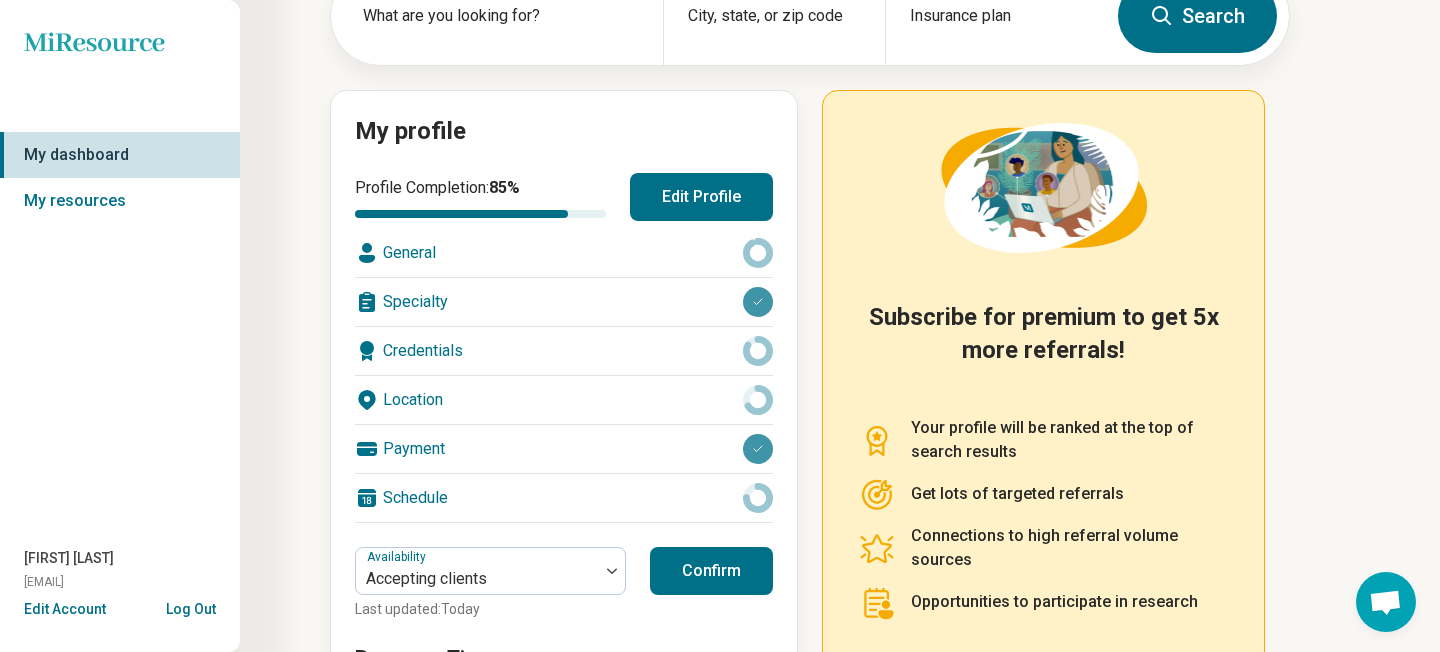 click on "General" at bounding box center (564, 253) 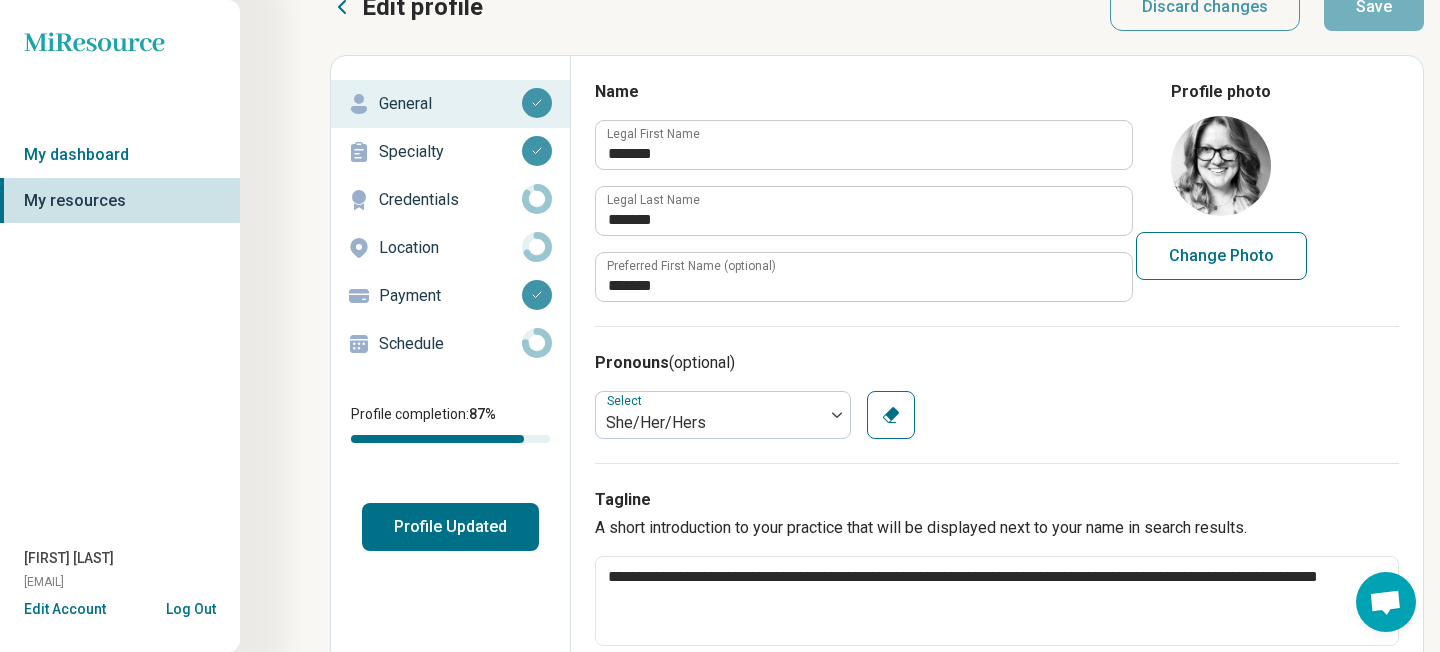 scroll, scrollTop: 0, scrollLeft: 0, axis: both 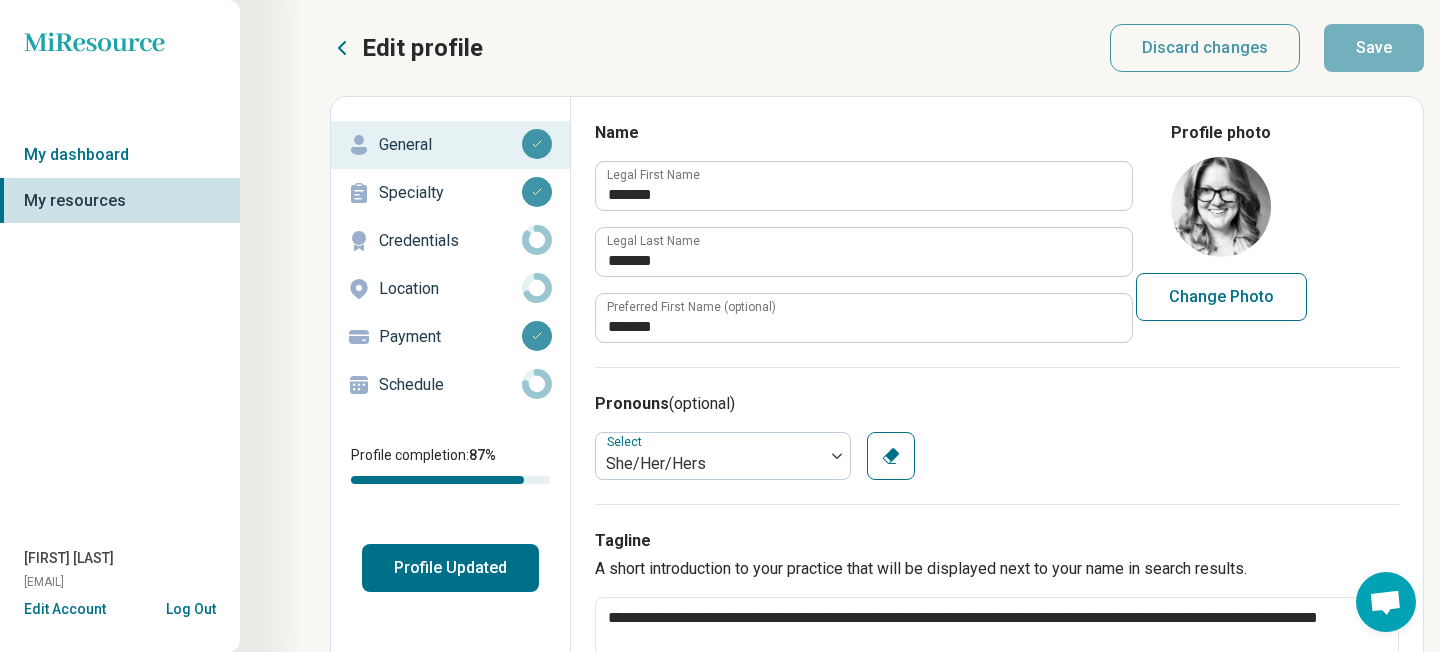 click on "Clear" at bounding box center (891, 456) 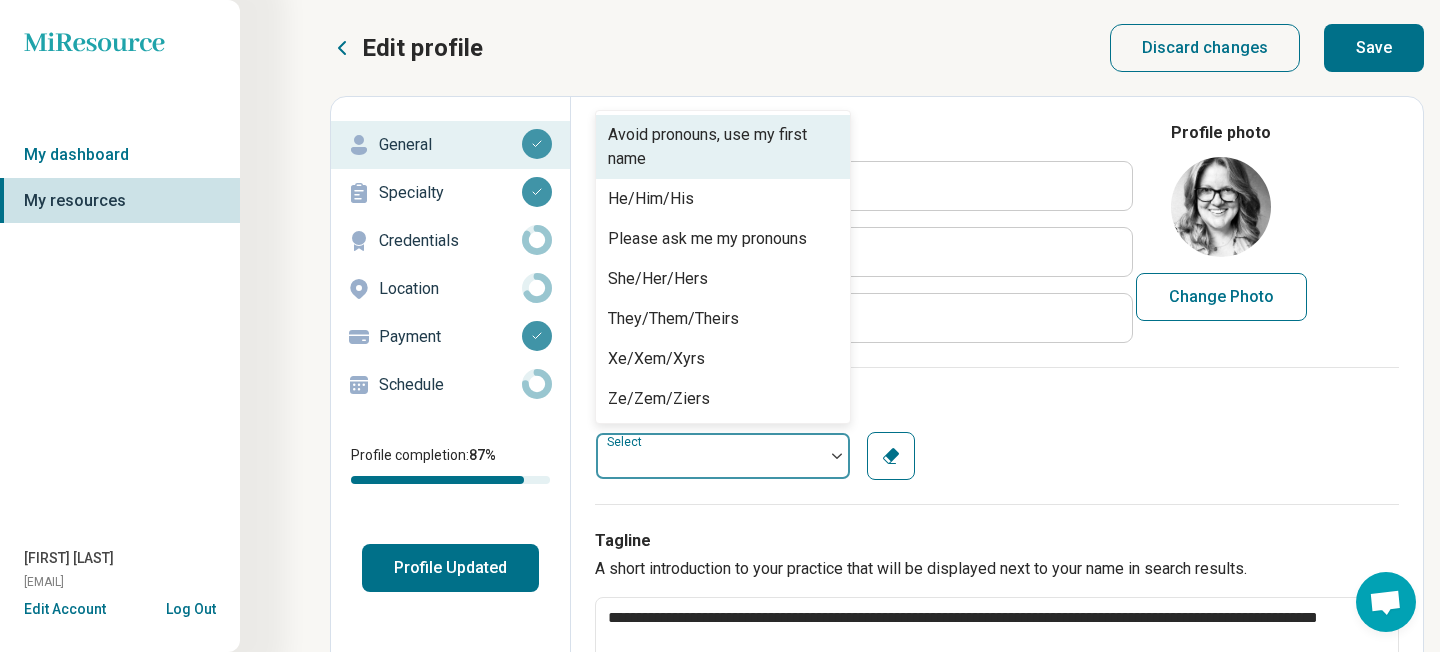 click at bounding box center [710, 456] 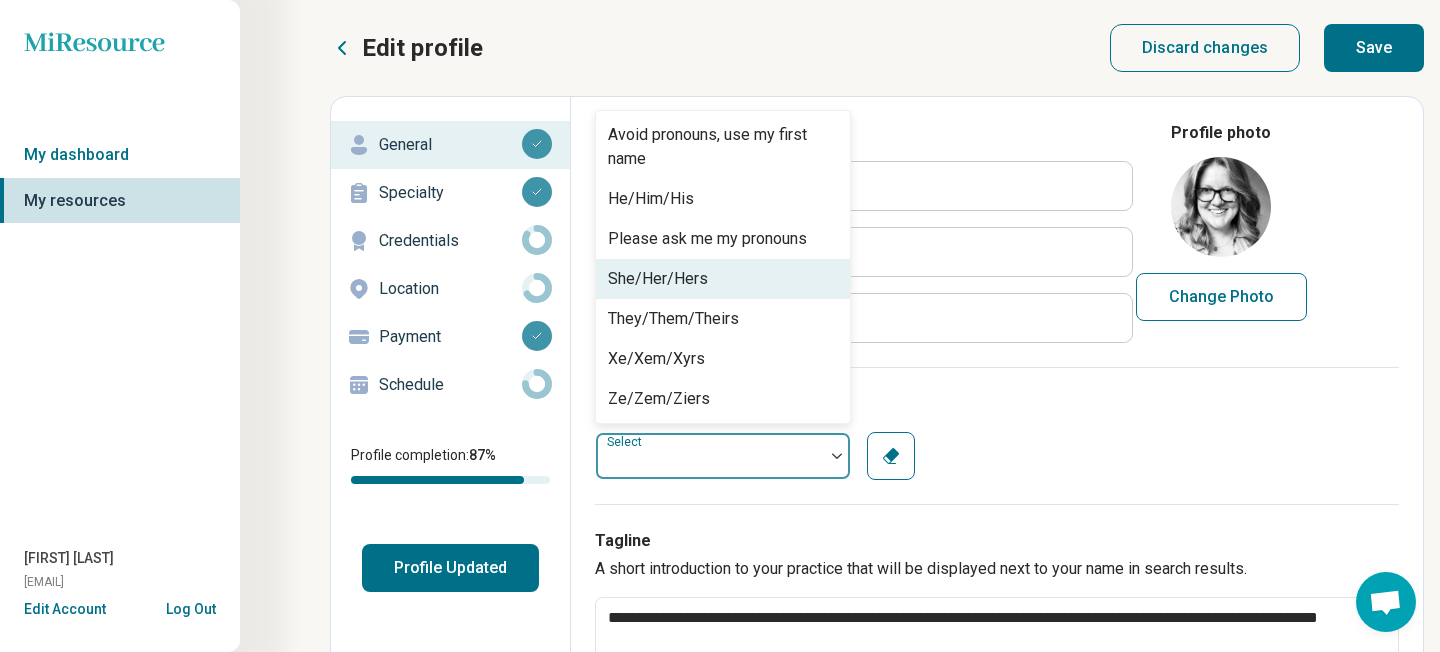 click on "She/Her/Hers" at bounding box center [723, 279] 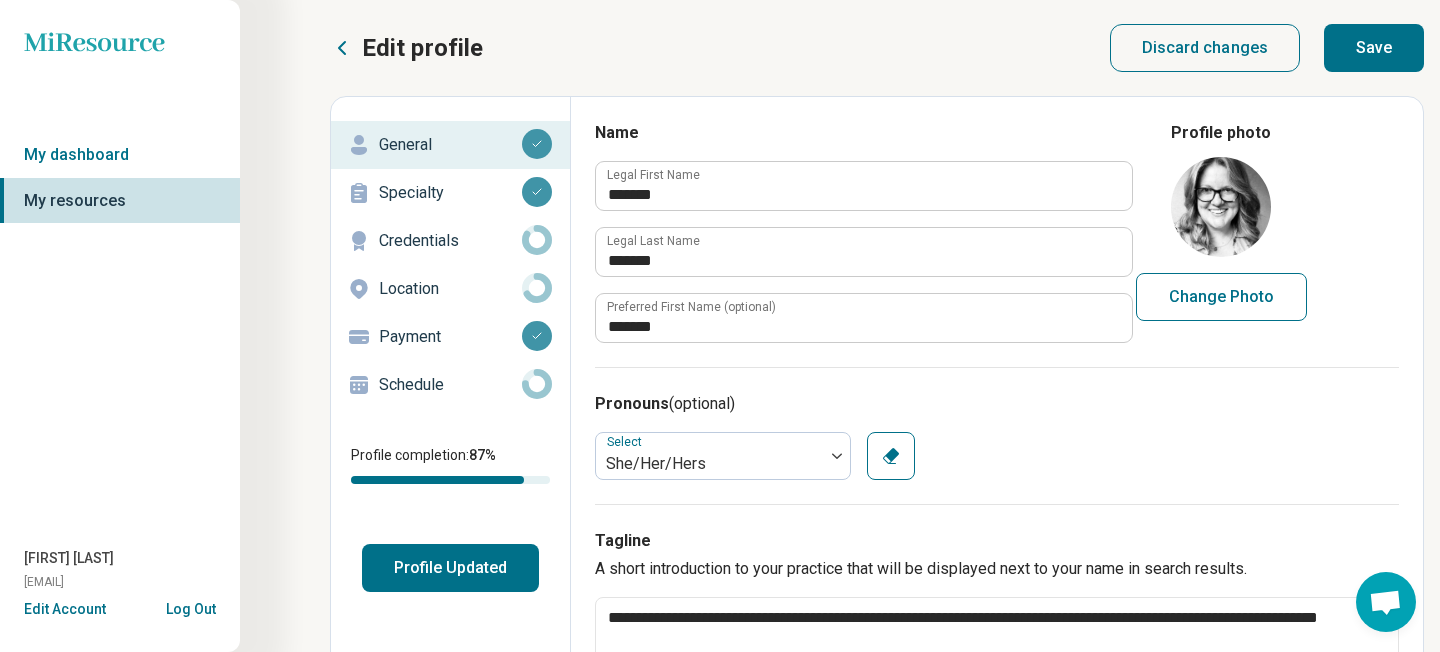 click on "Save" at bounding box center [1374, 48] 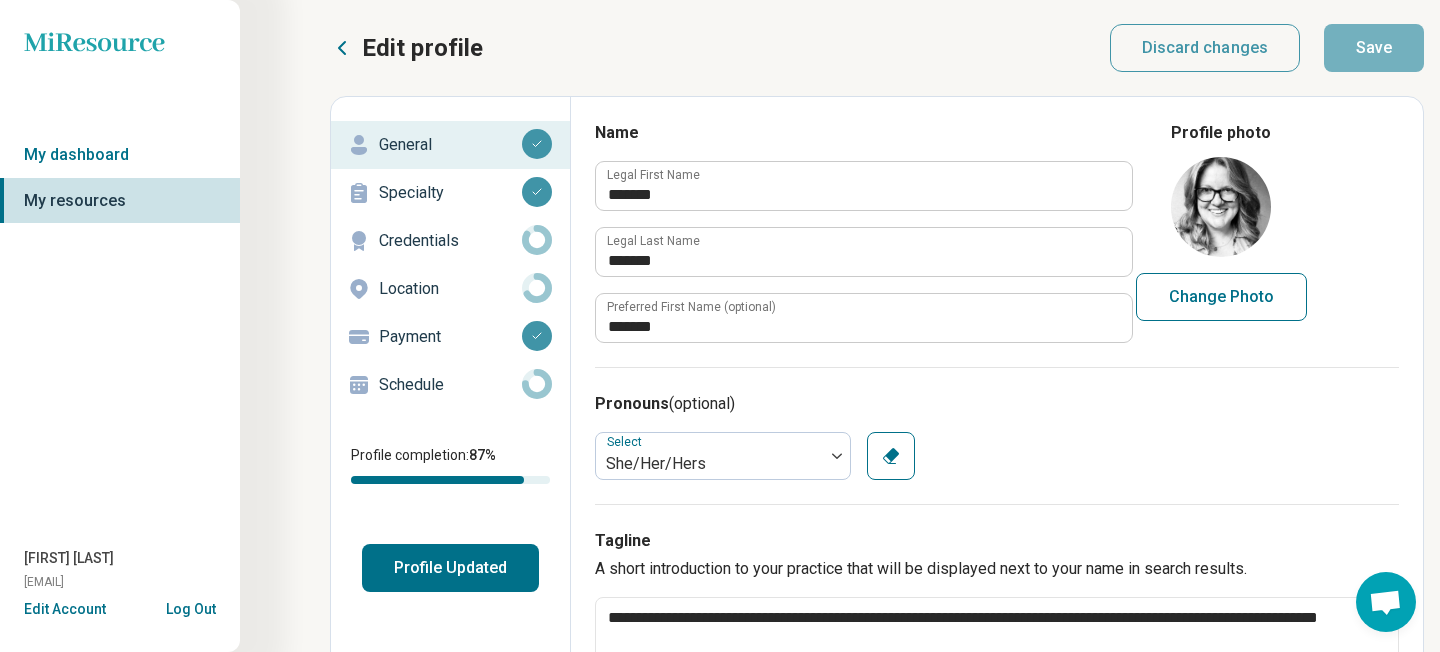 click on "Credentials" at bounding box center (450, 241) 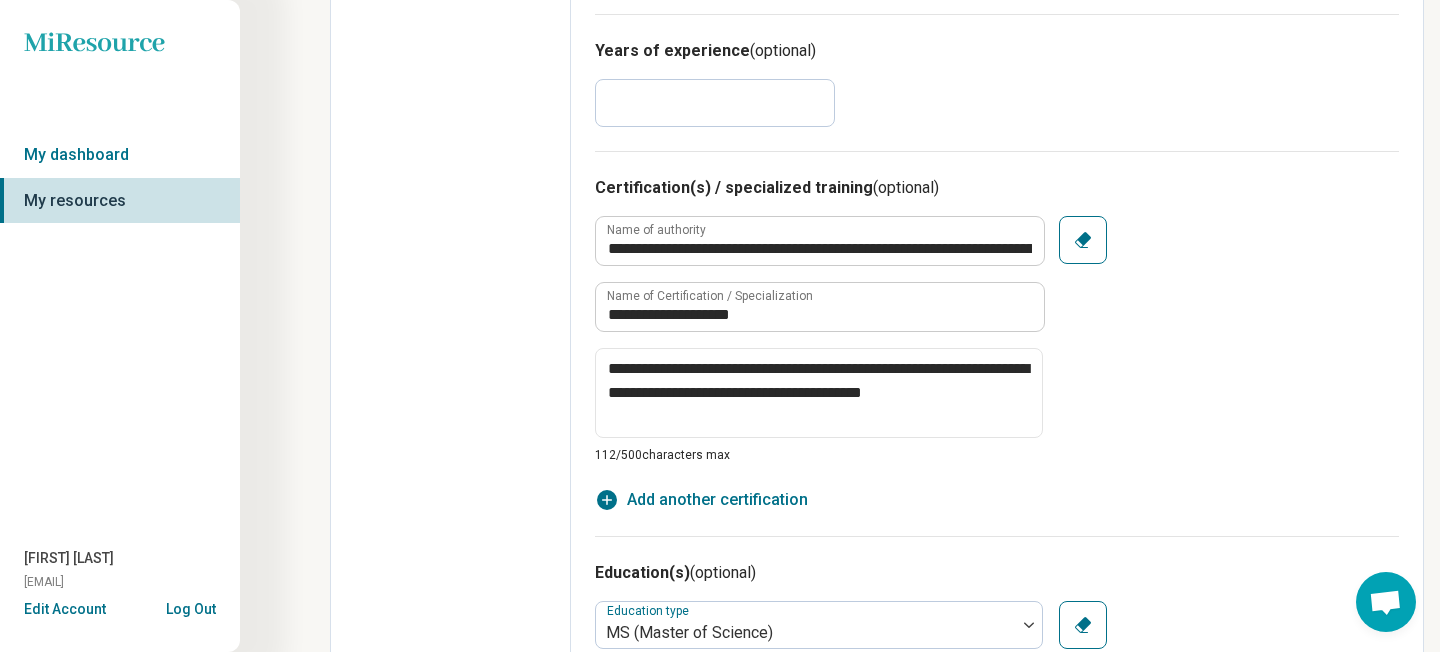 scroll, scrollTop: 1130, scrollLeft: 0, axis: vertical 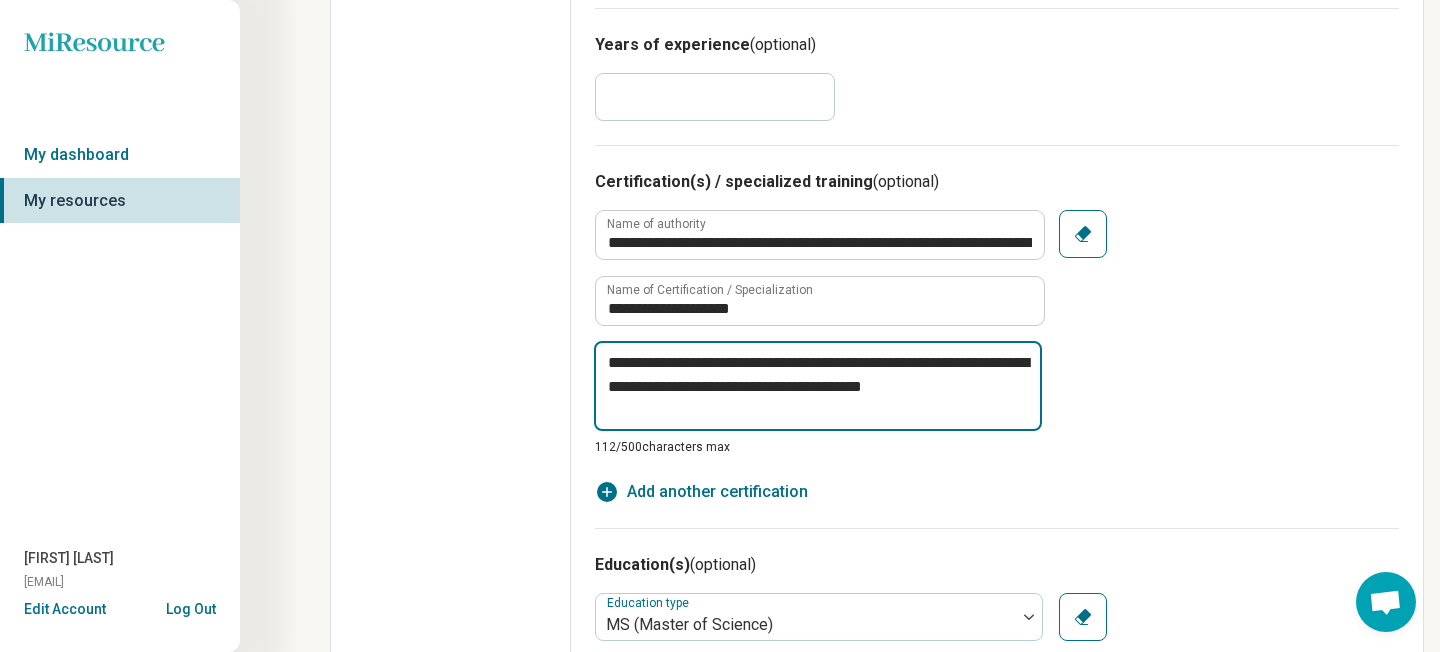 click on "**********" at bounding box center (818, 386) 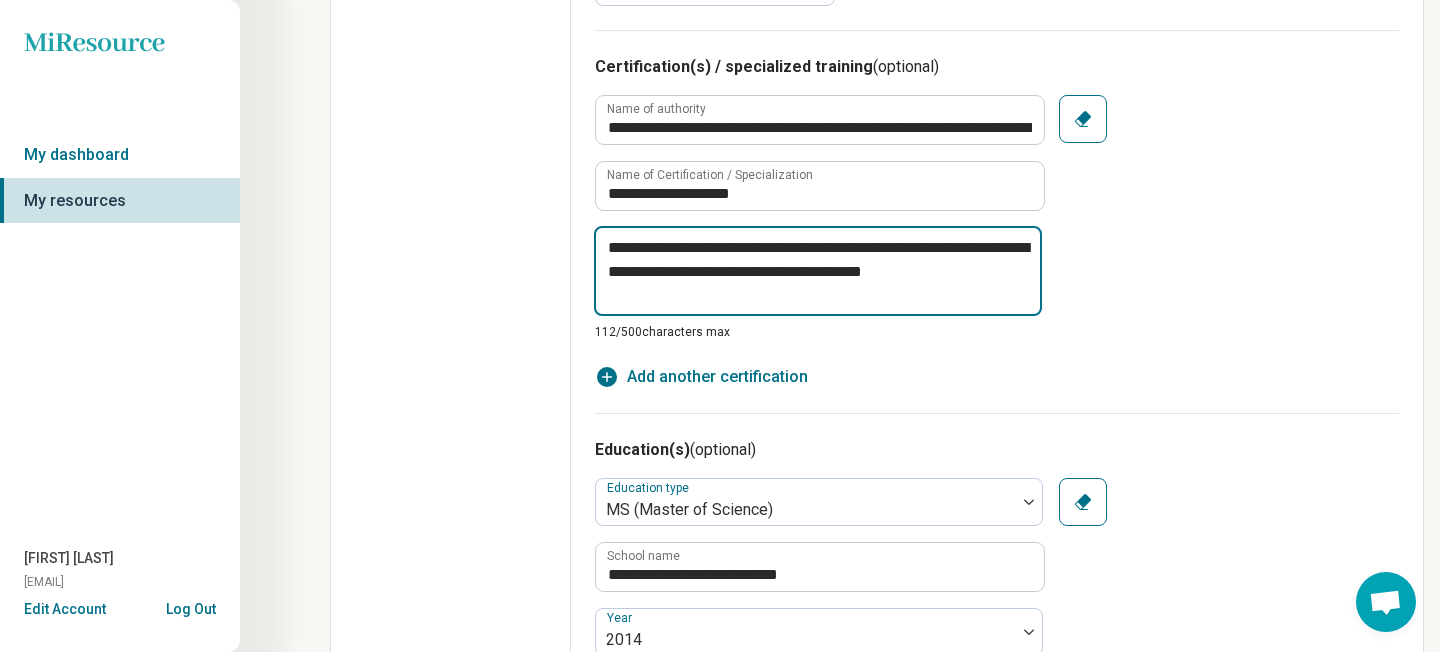 scroll, scrollTop: 1248, scrollLeft: 0, axis: vertical 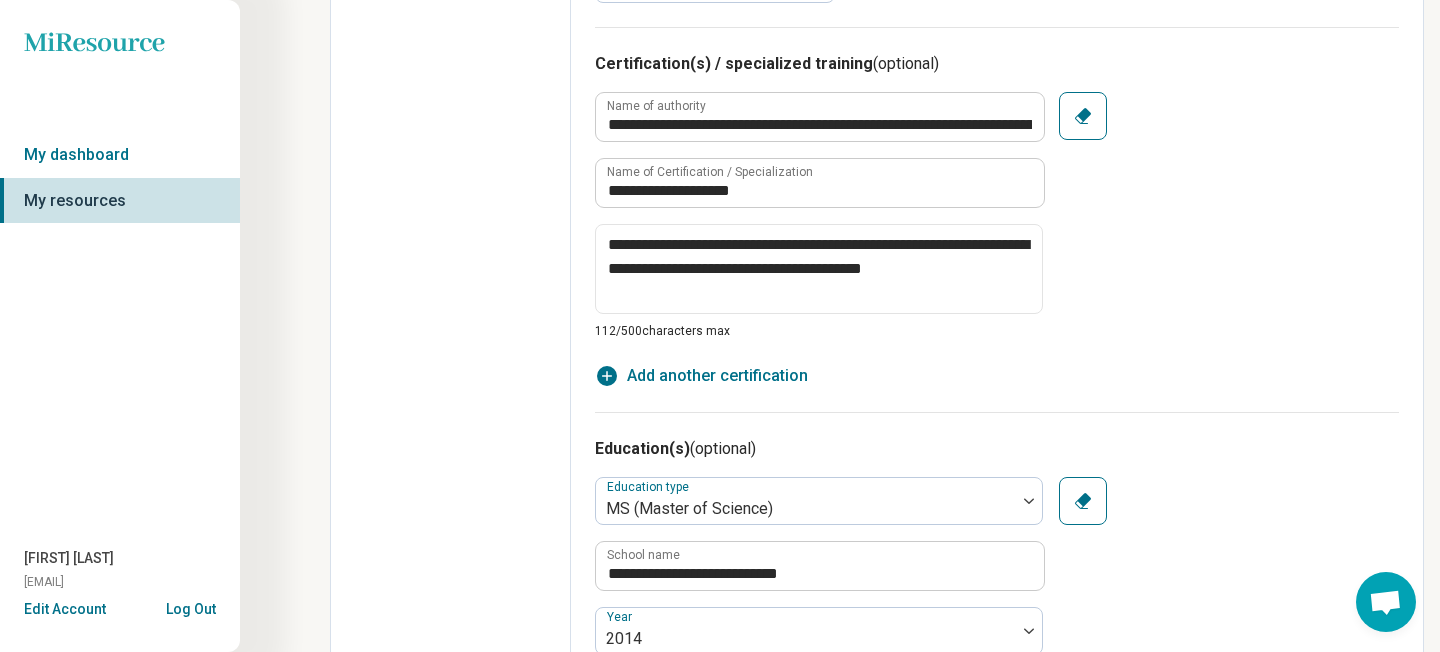 click on "Add another certification" at bounding box center (717, 376) 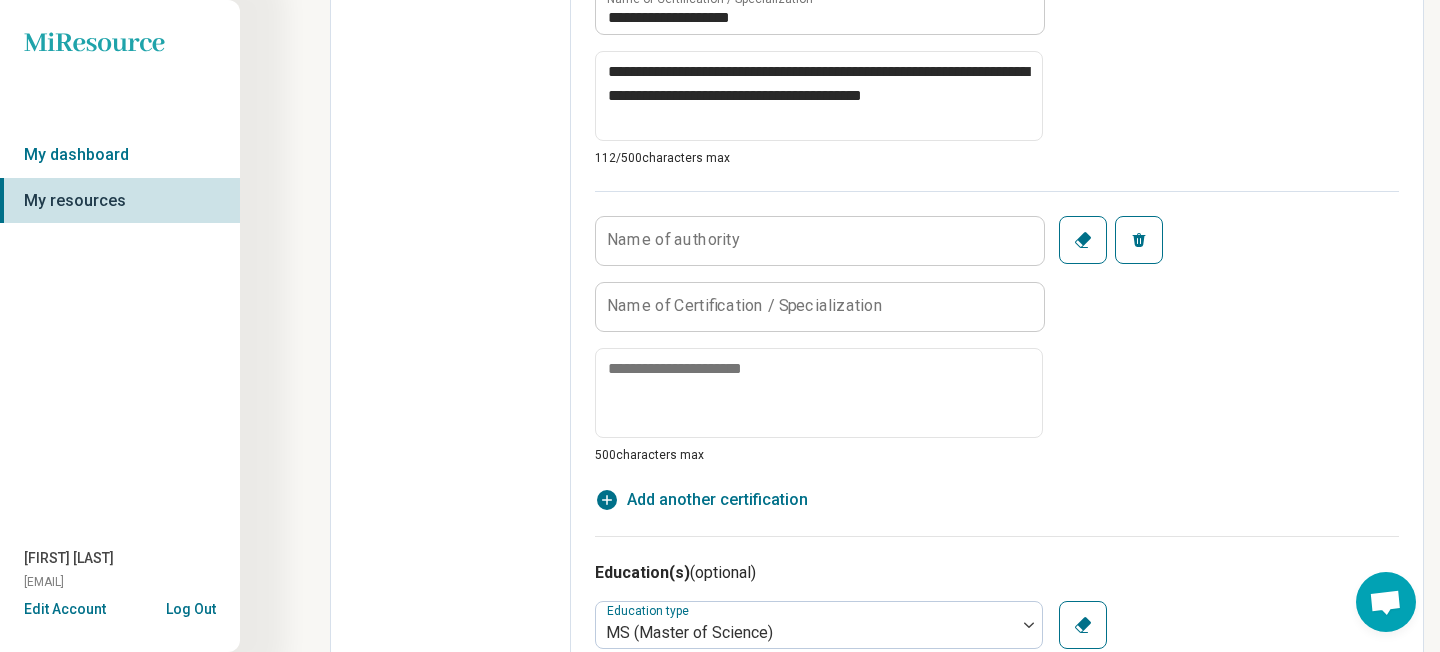 scroll, scrollTop: 1424, scrollLeft: 0, axis: vertical 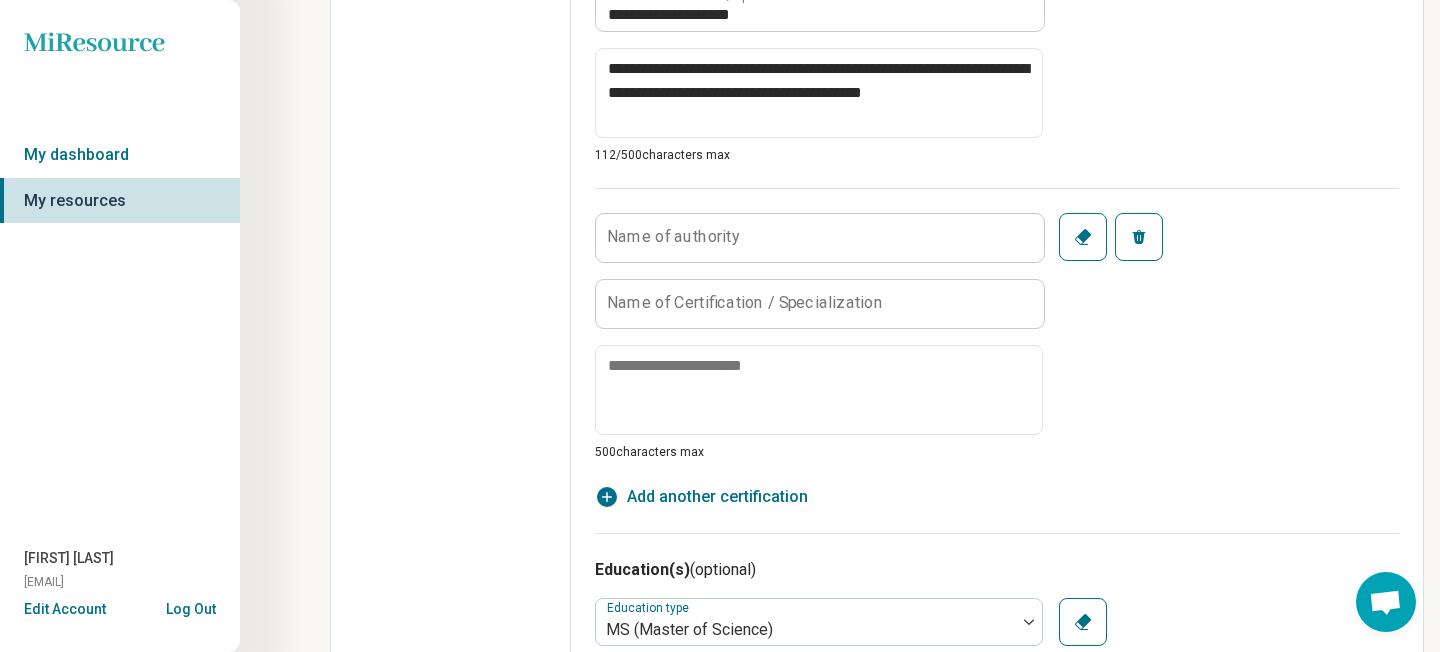 click 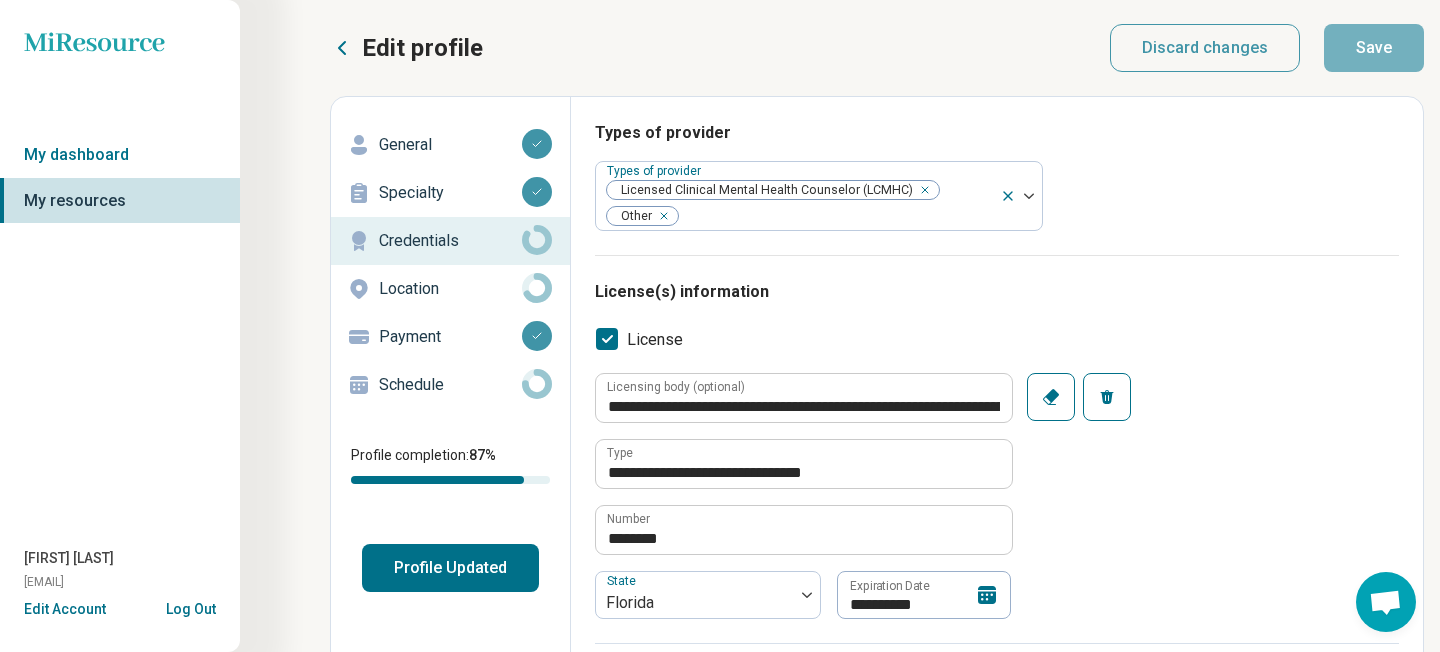 scroll, scrollTop: 7, scrollLeft: 0, axis: vertical 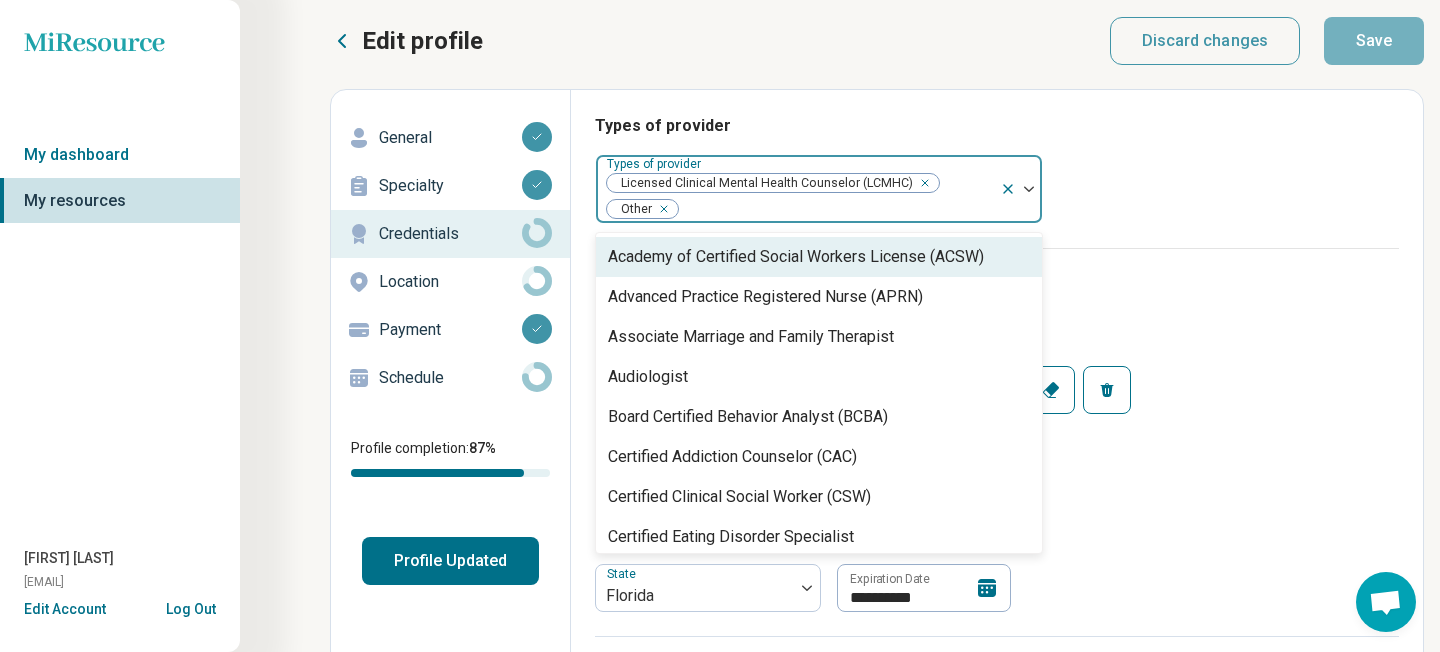 click at bounding box center [836, 209] 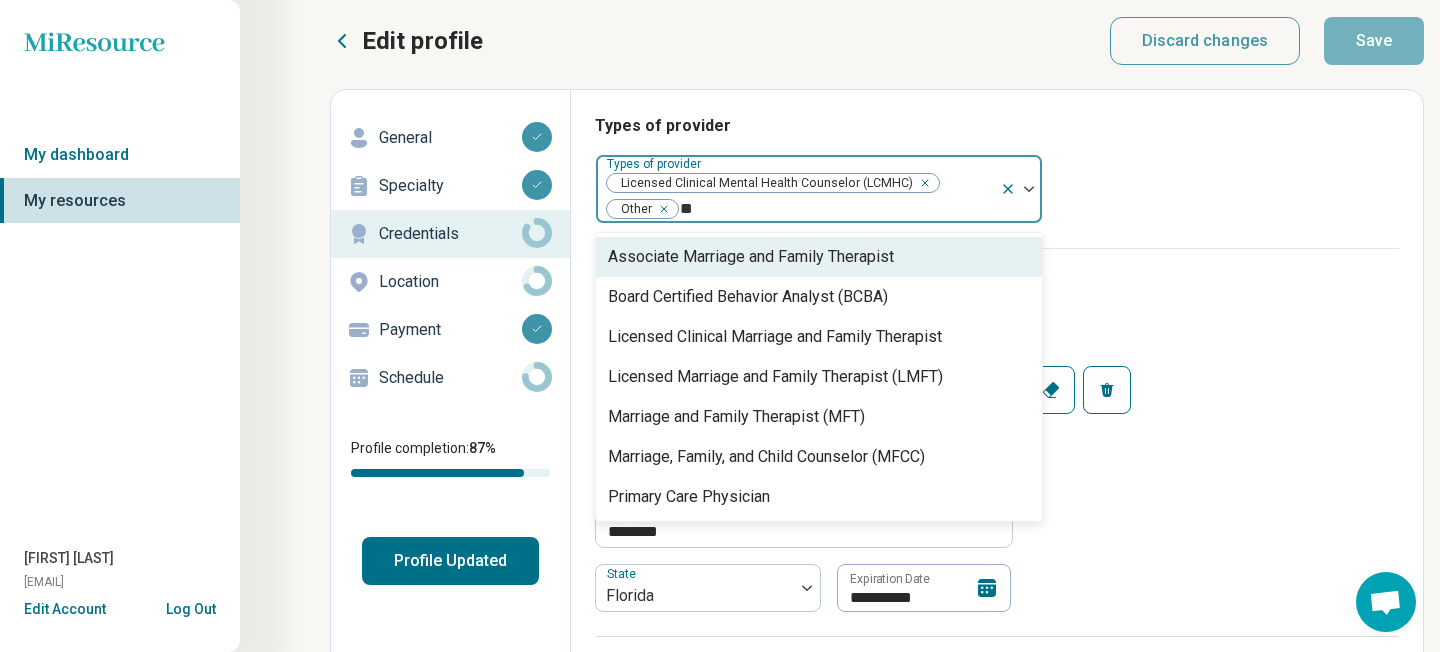 type on "*" 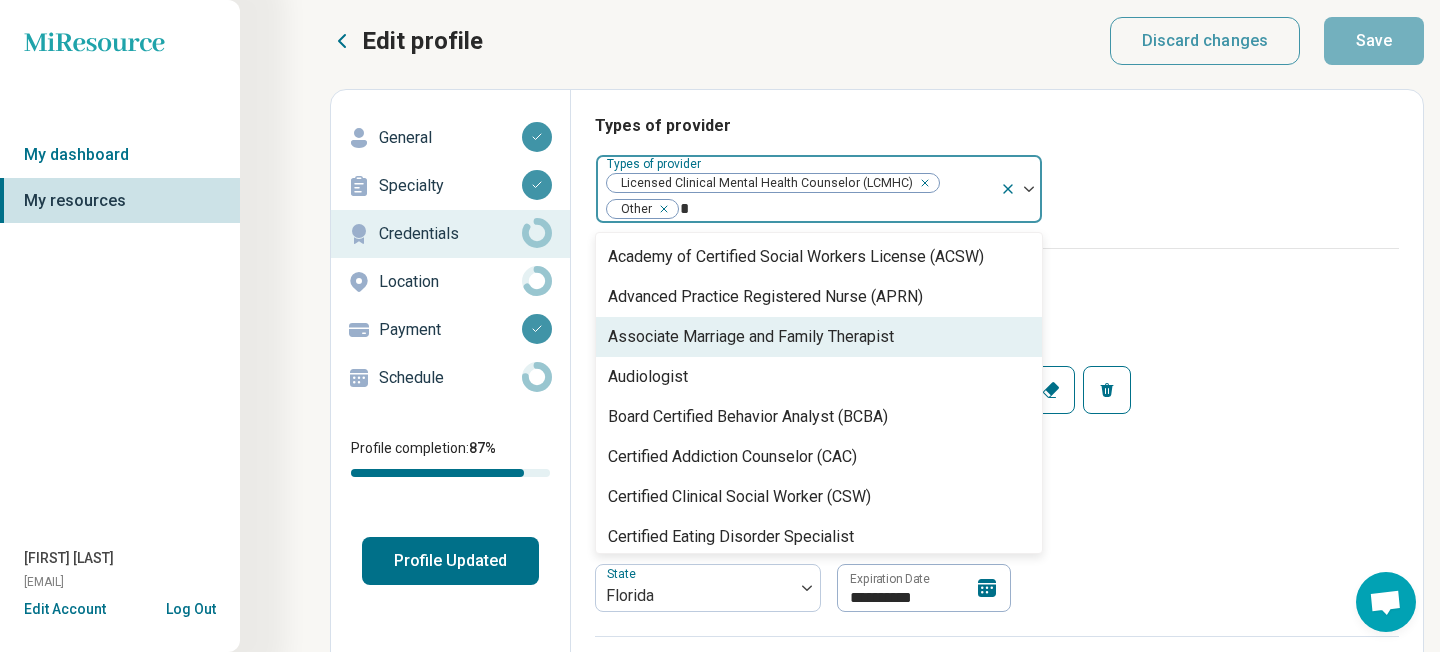 type 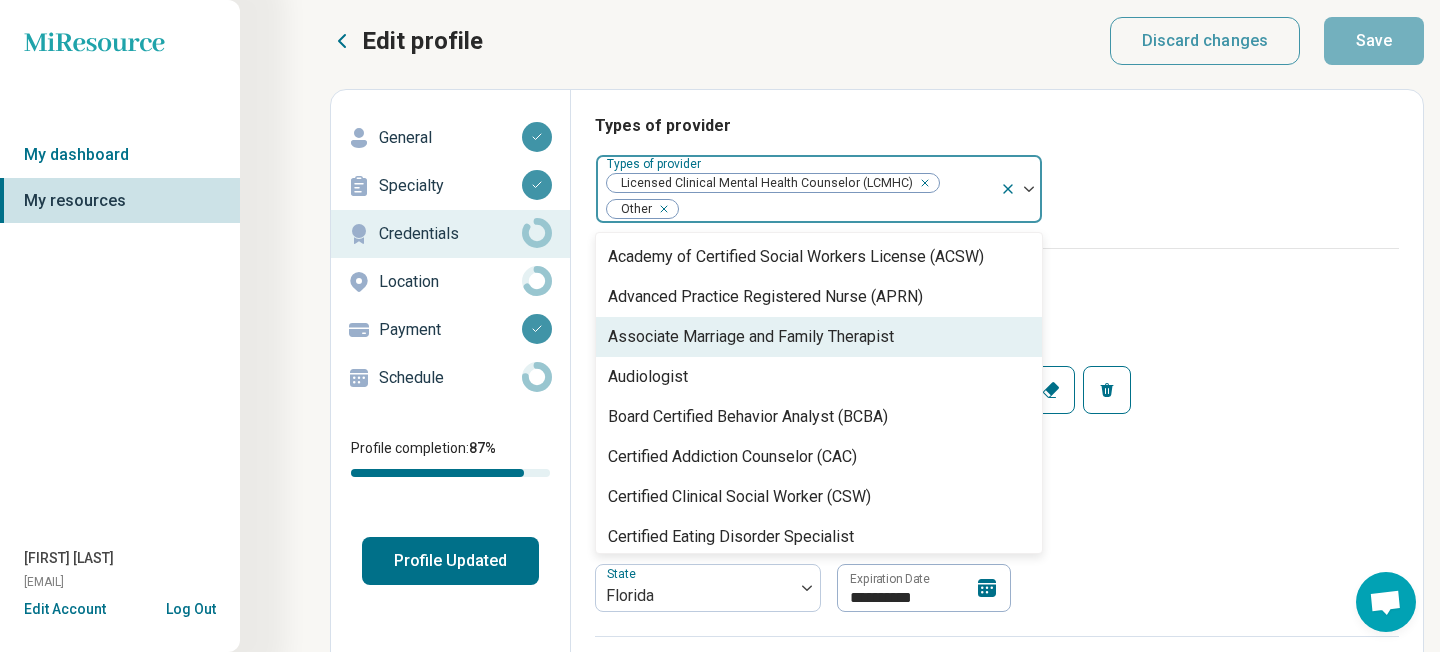 type on "*" 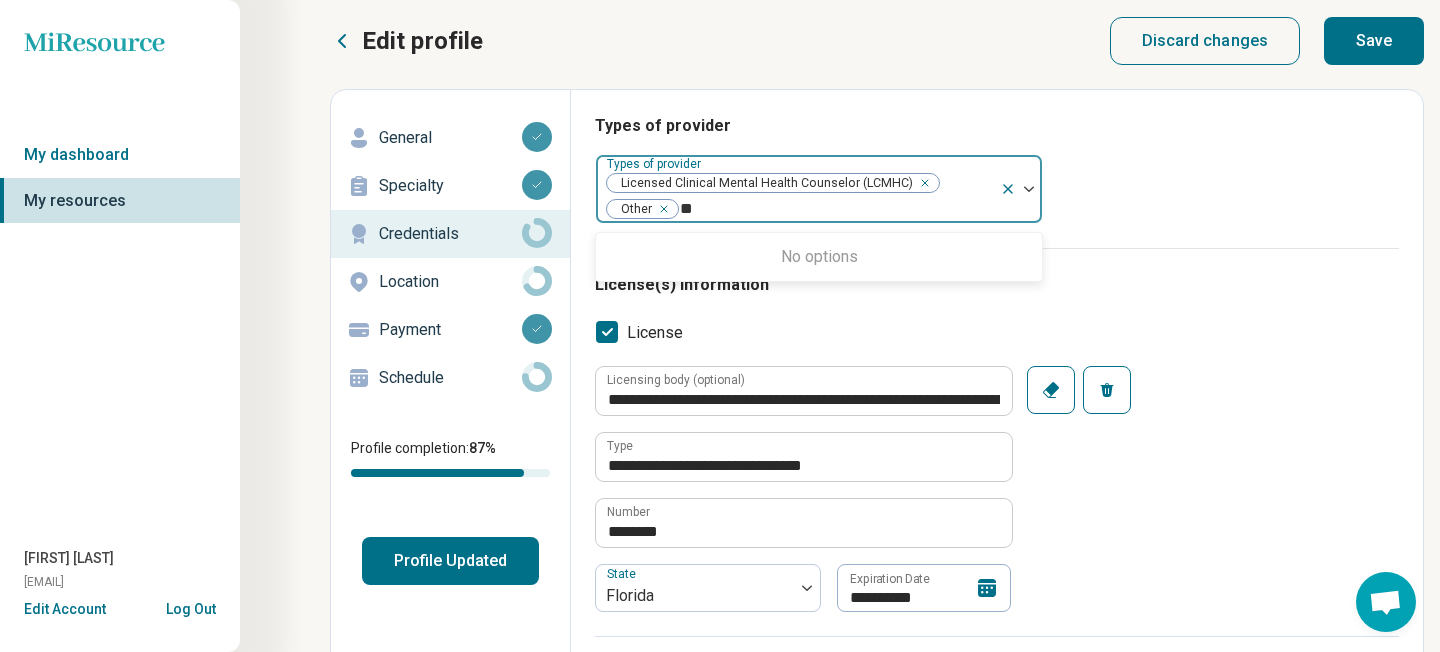 type on "*" 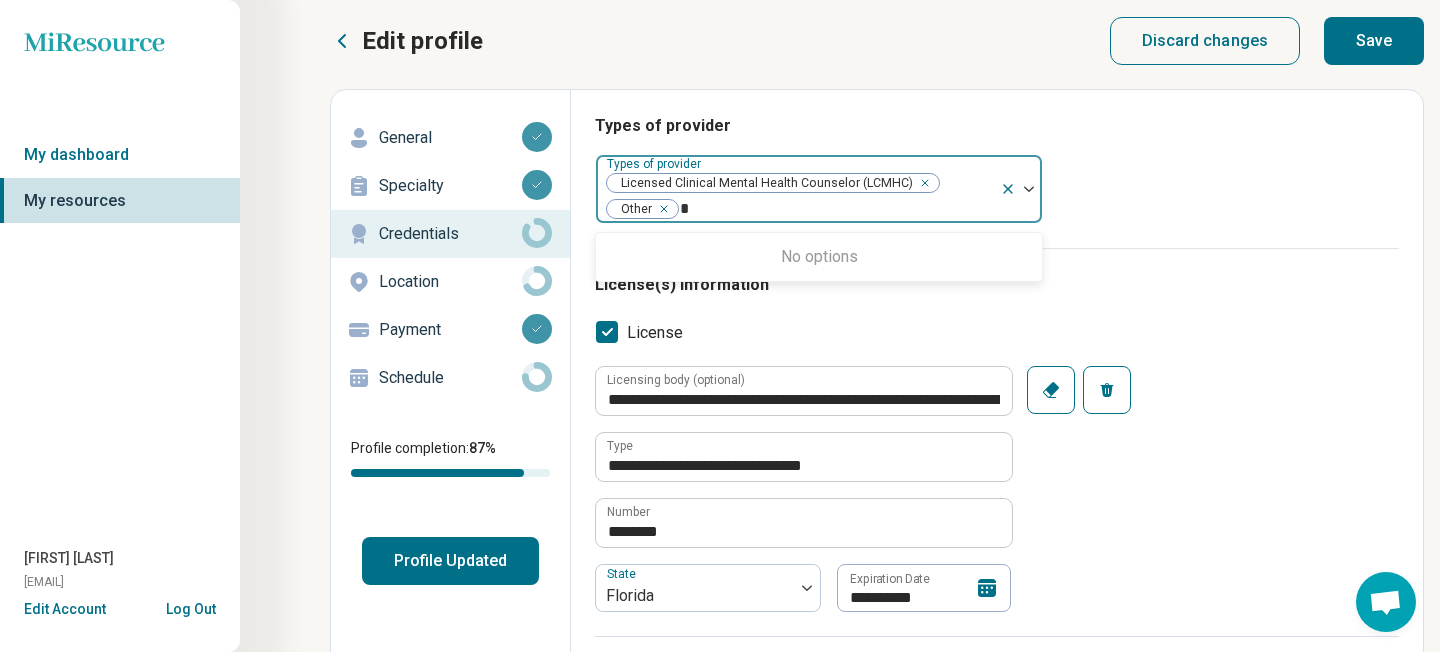 type 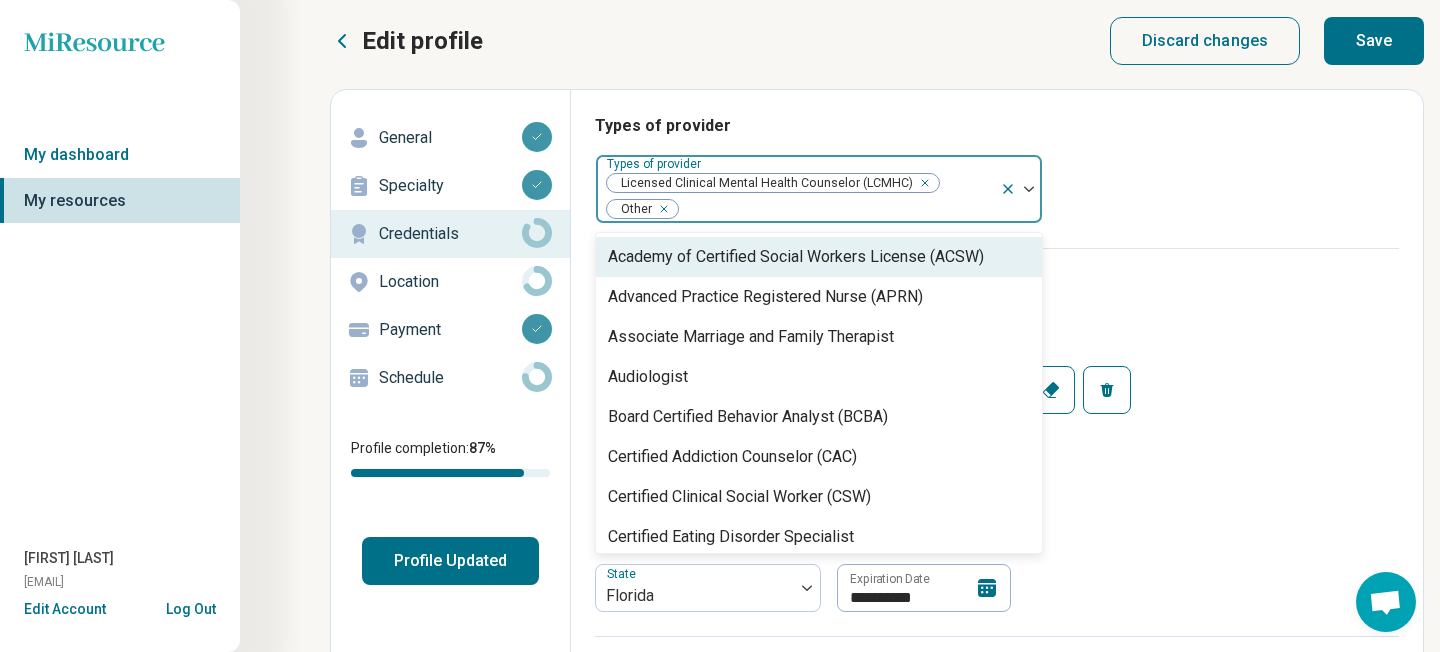 click on "**********" at bounding box center (997, 689) 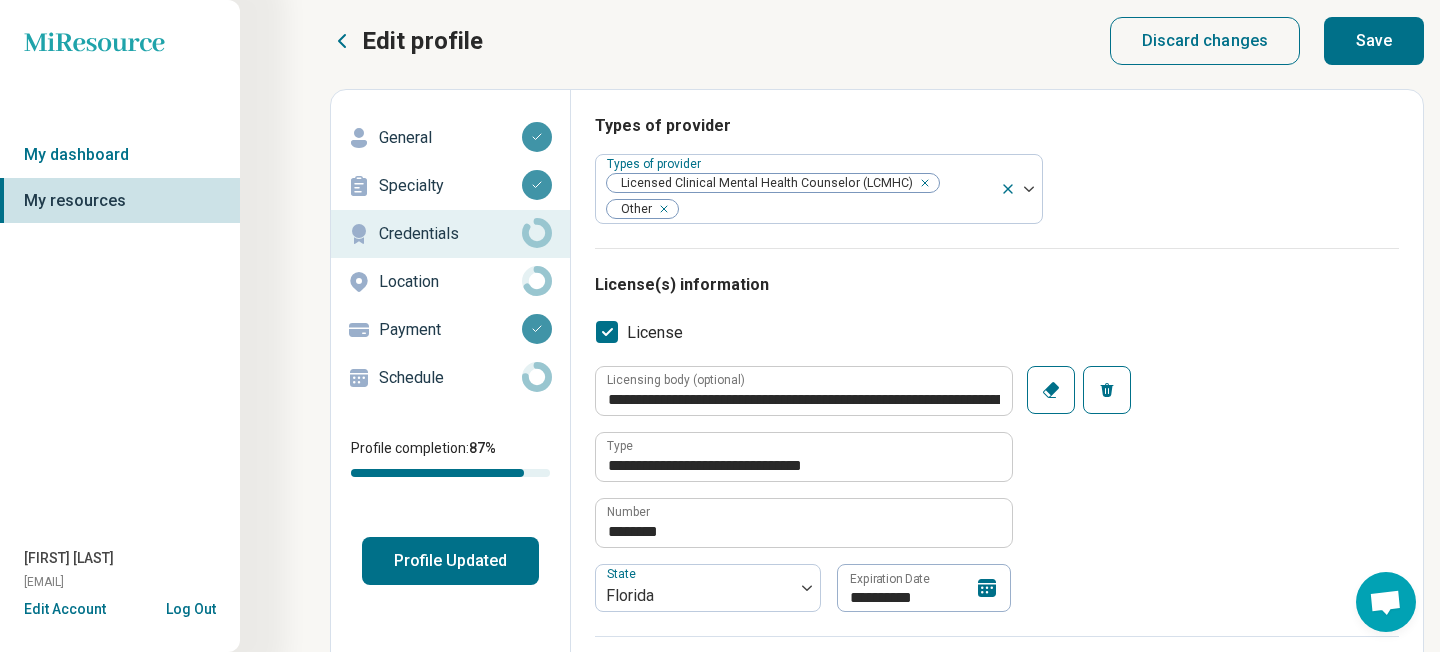 click on "Save" at bounding box center (1374, 41) 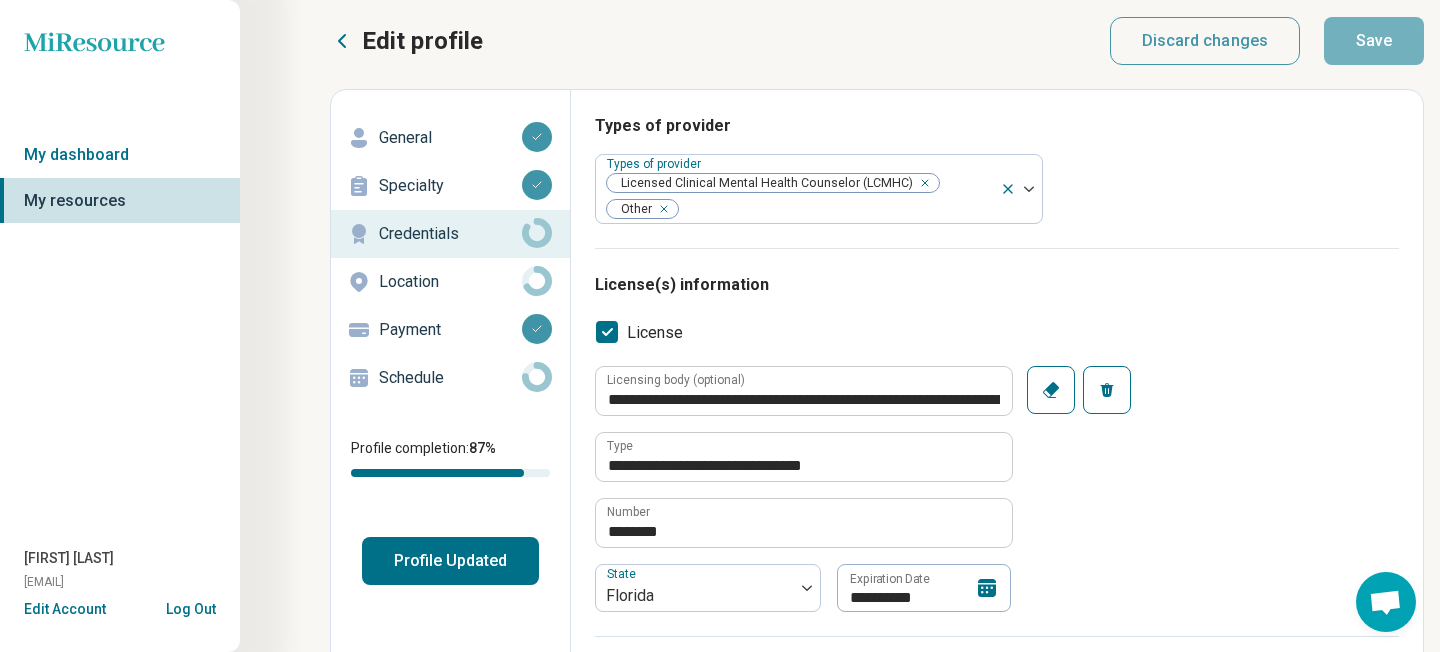 click on "Credentials" at bounding box center [450, 234] 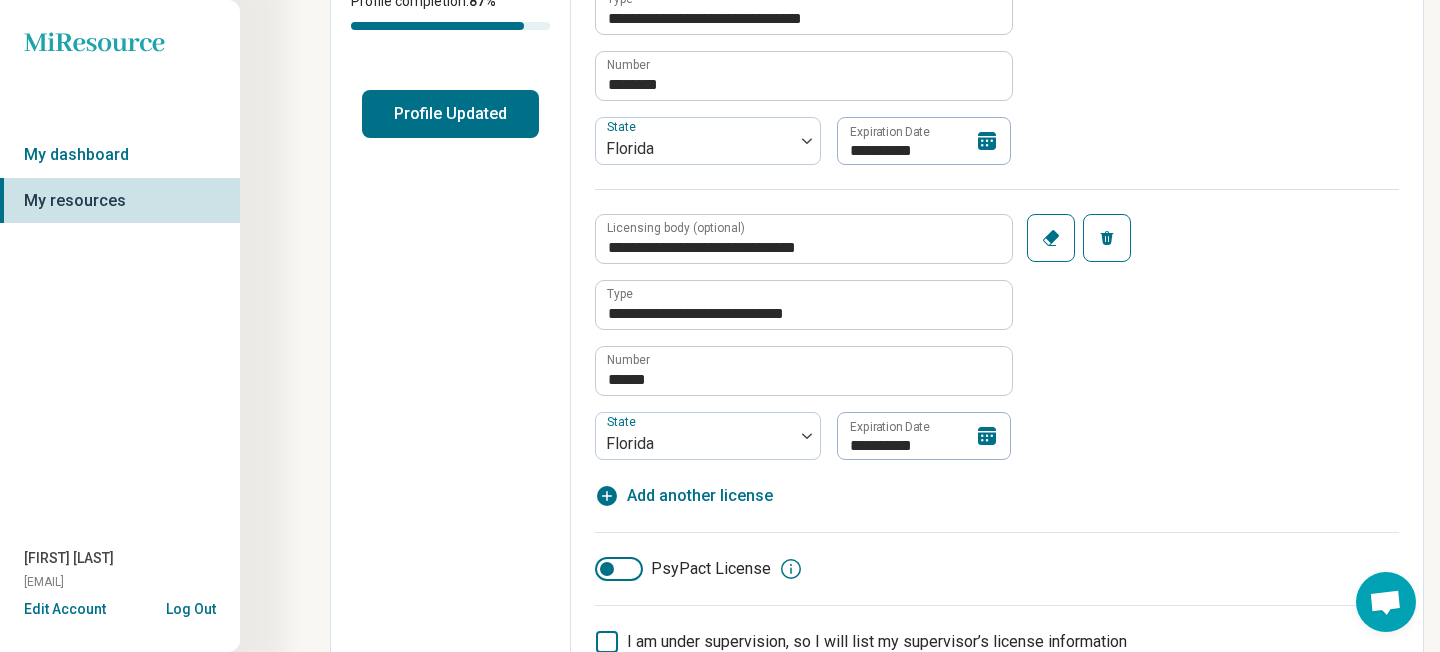 scroll, scrollTop: 459, scrollLeft: 0, axis: vertical 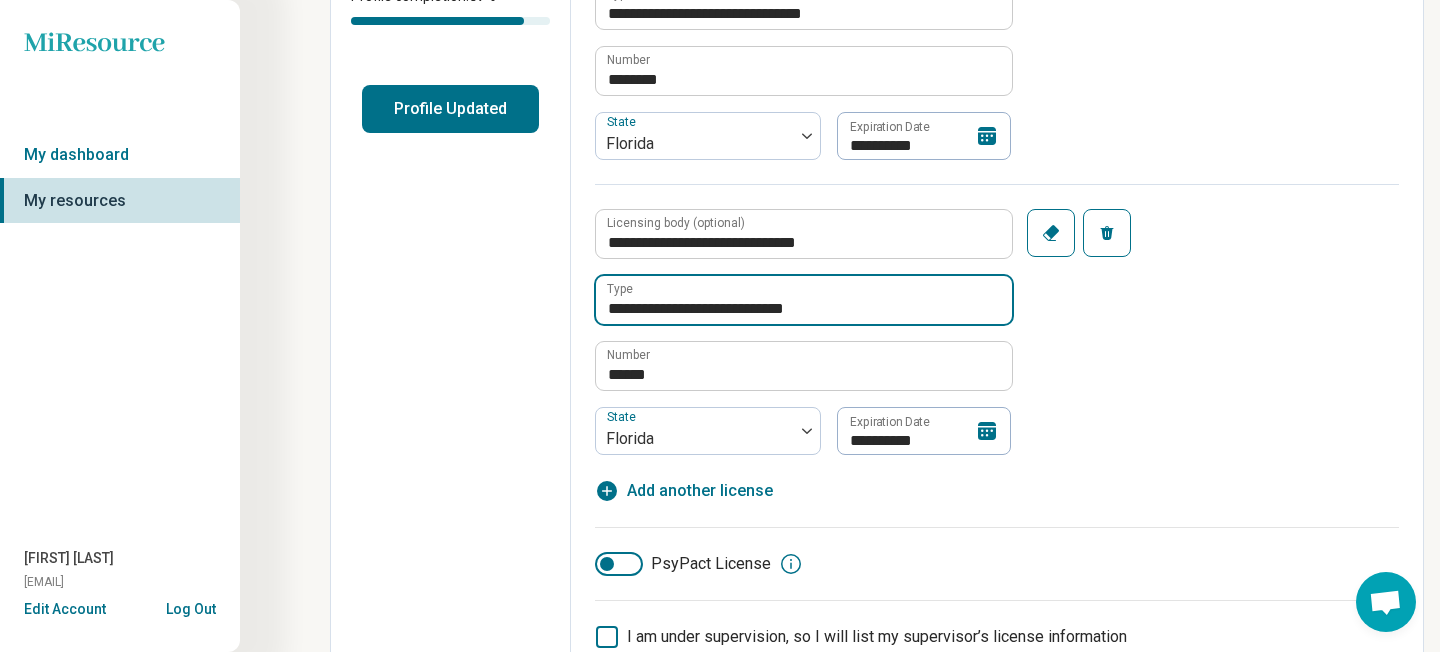 click on "**********" at bounding box center (804, 300) 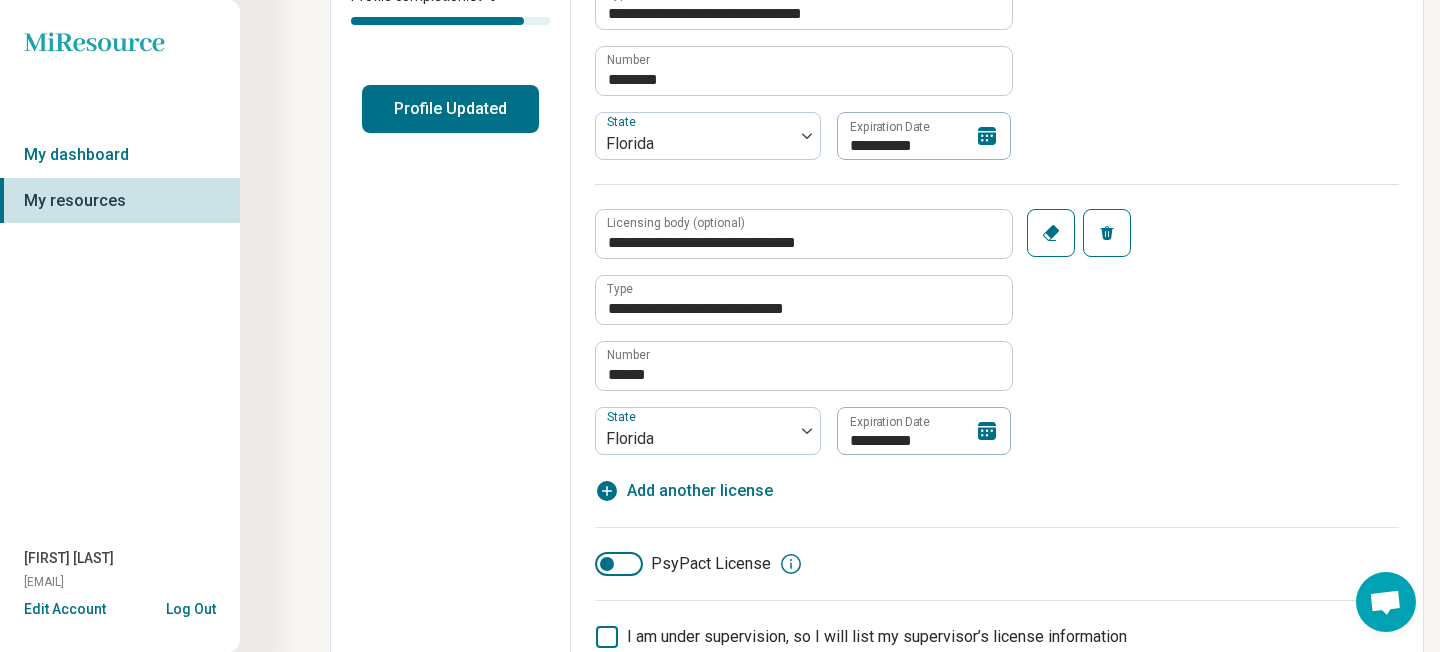 click on "**********" at bounding box center (997, 49) 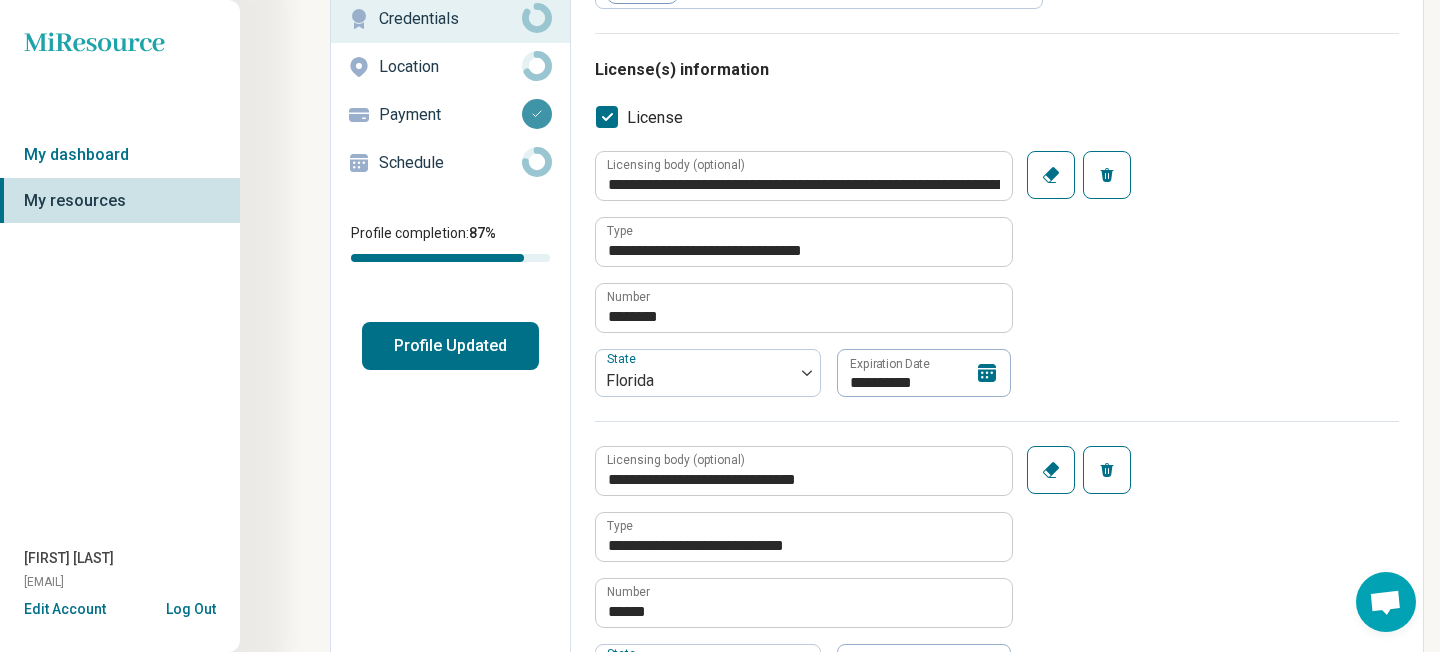 scroll, scrollTop: 0, scrollLeft: 0, axis: both 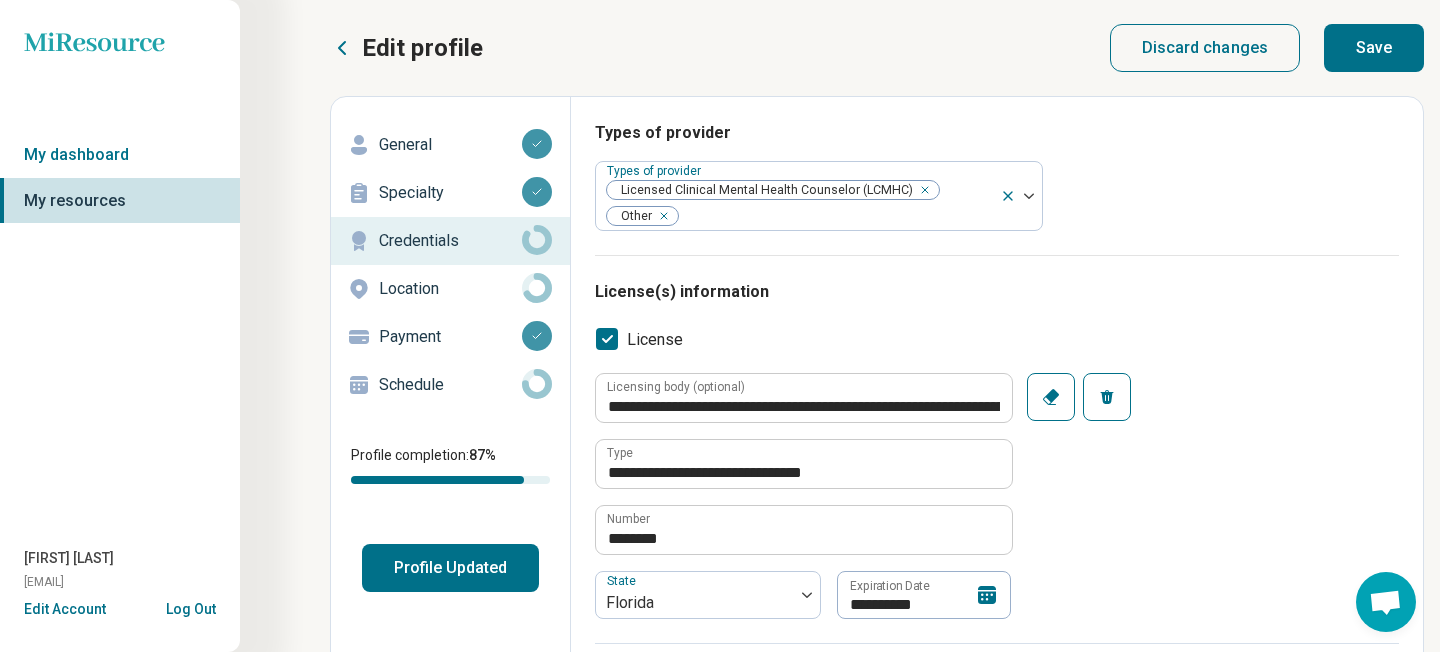 click on "Save" at bounding box center (1374, 48) 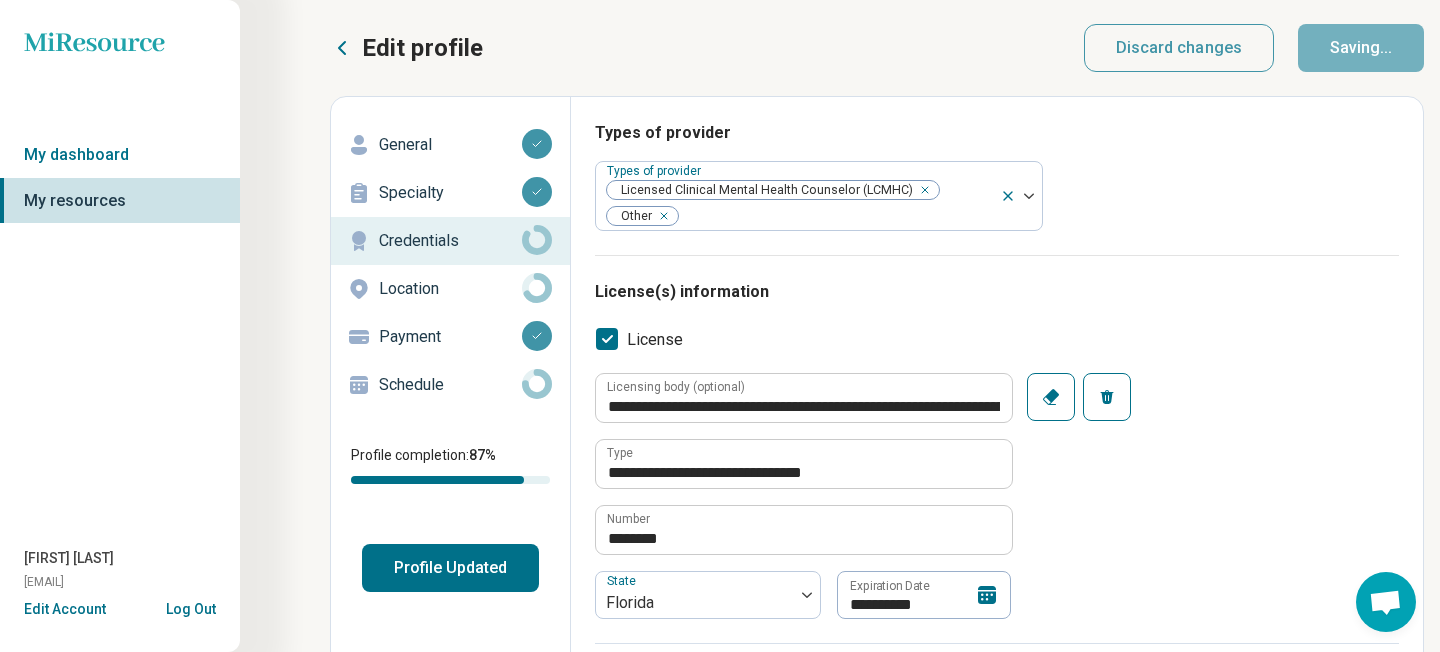 type on "*" 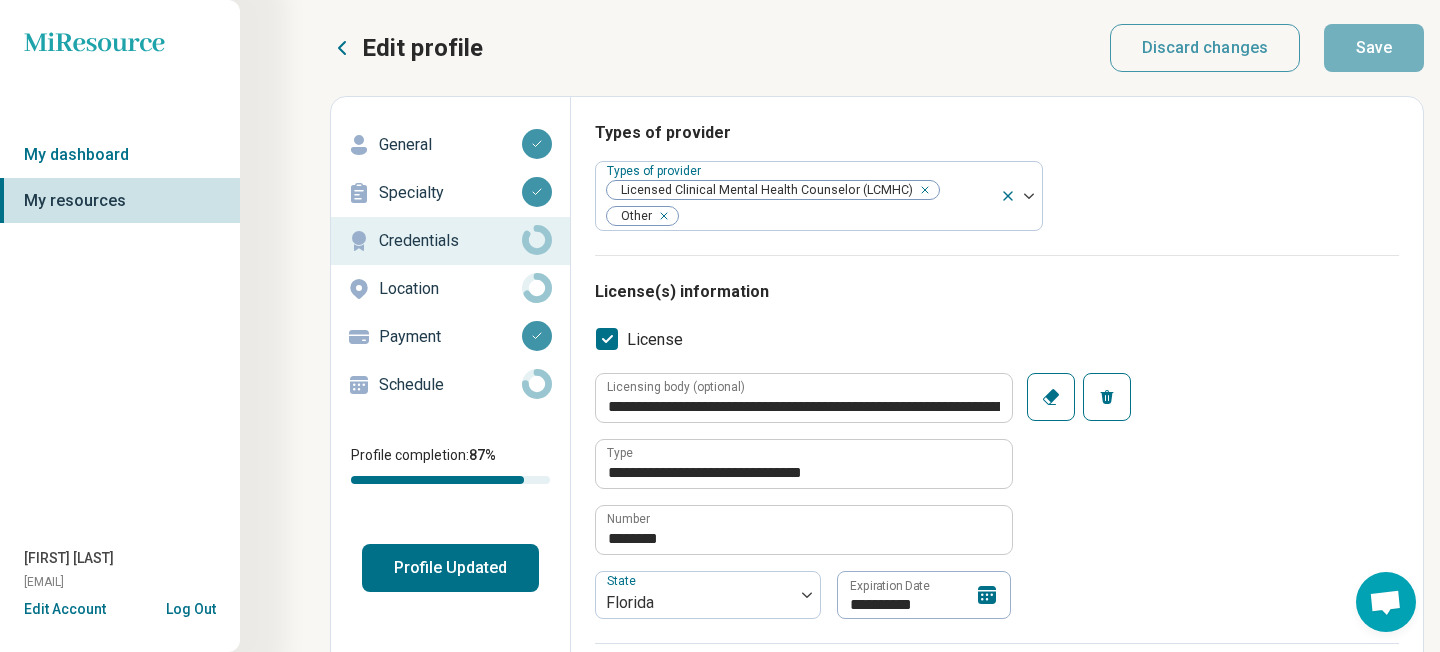 click on "Location" at bounding box center [450, 289] 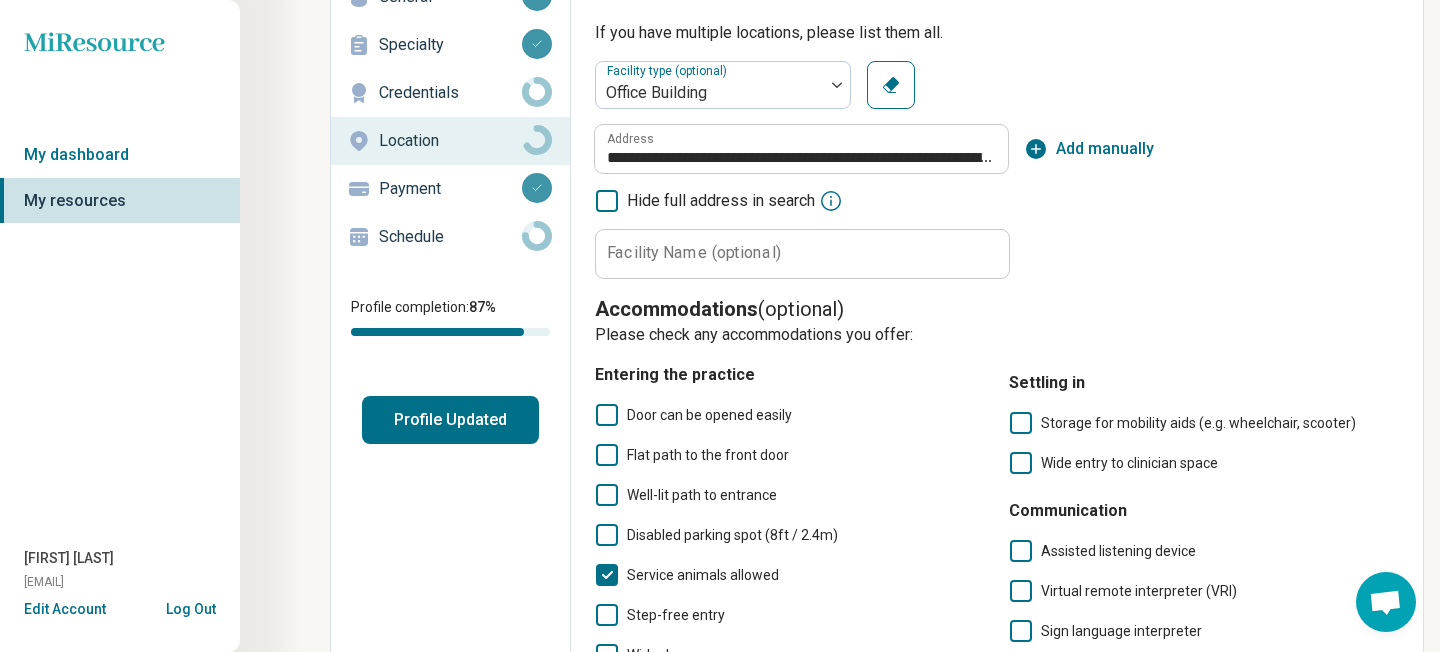 scroll, scrollTop: 153, scrollLeft: 0, axis: vertical 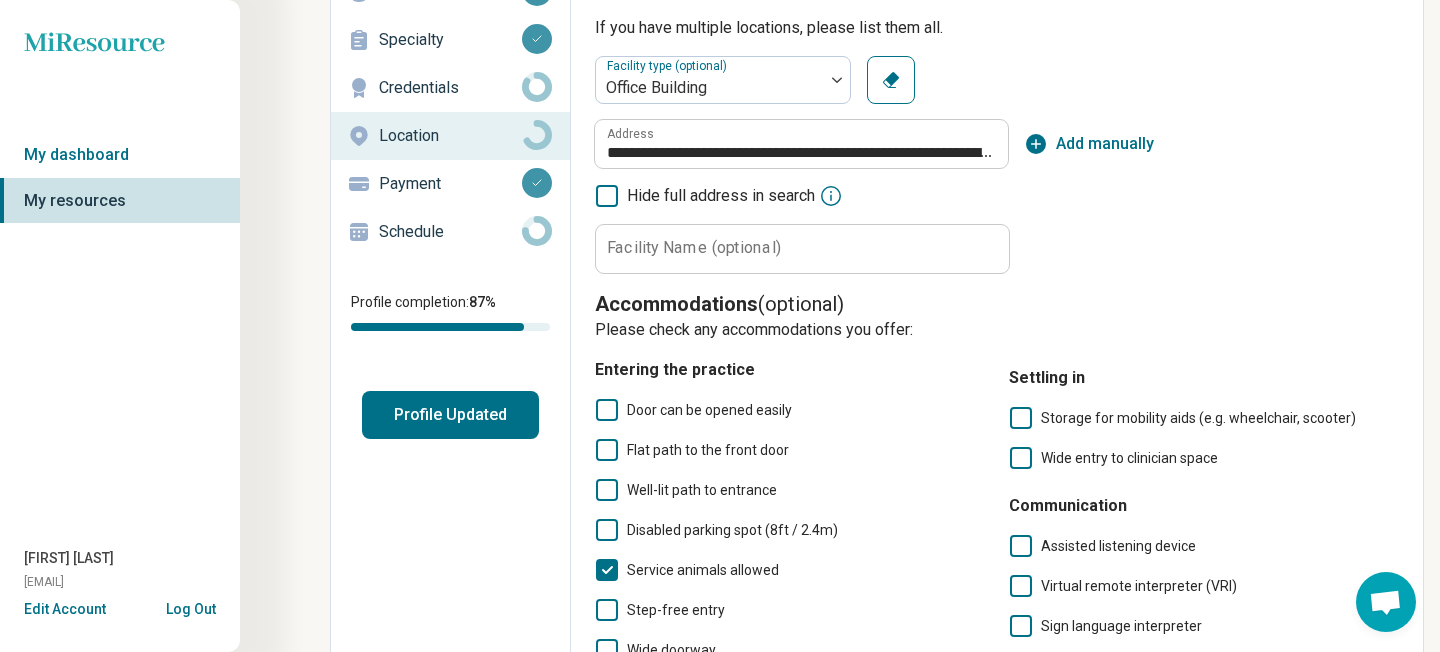 click on "Settling in" at bounding box center [1204, 378] 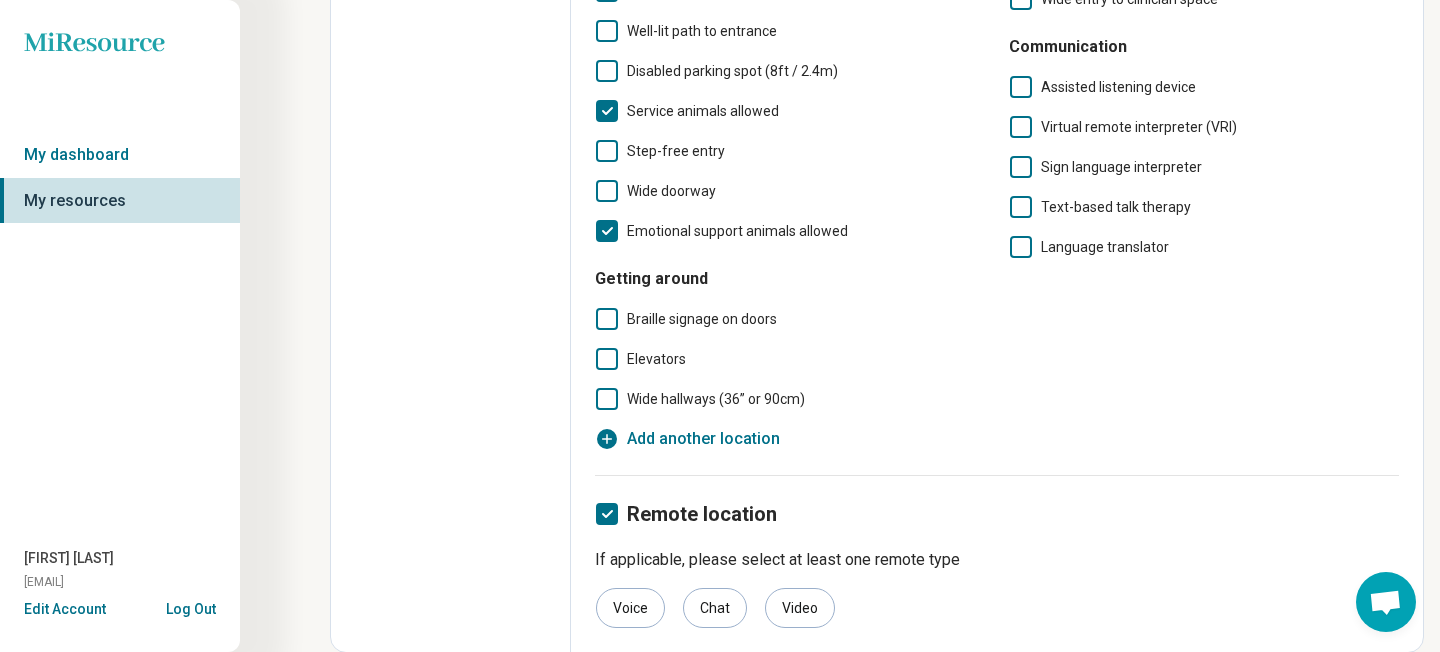 scroll, scrollTop: 0, scrollLeft: 0, axis: both 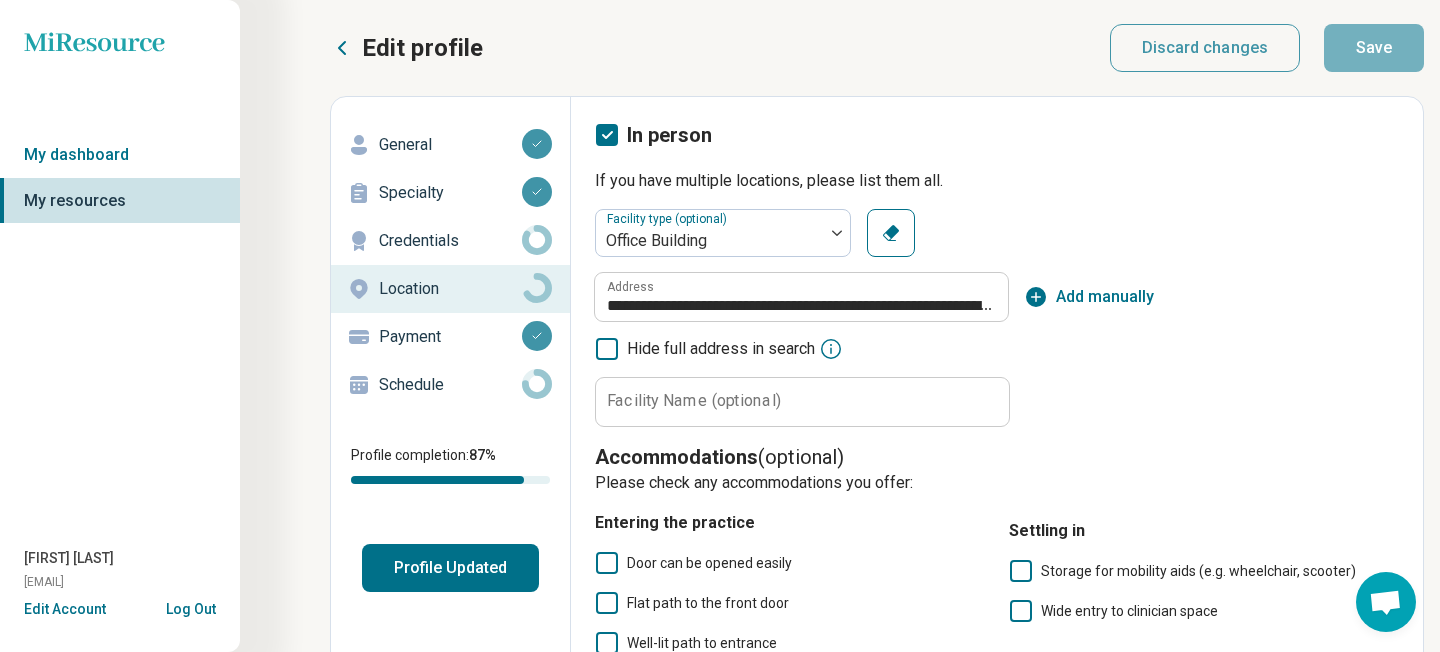 click on "Schedule" at bounding box center (450, 385) 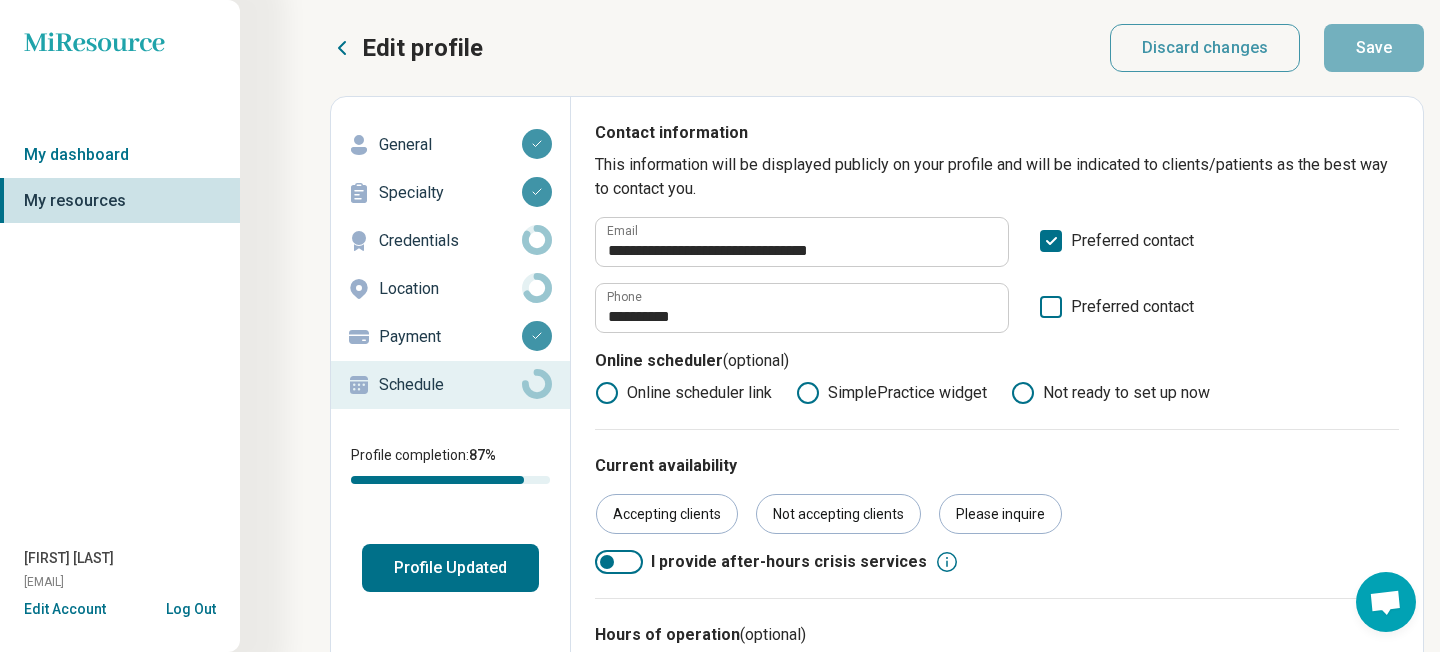click on "Profile Updated" at bounding box center (450, 568) 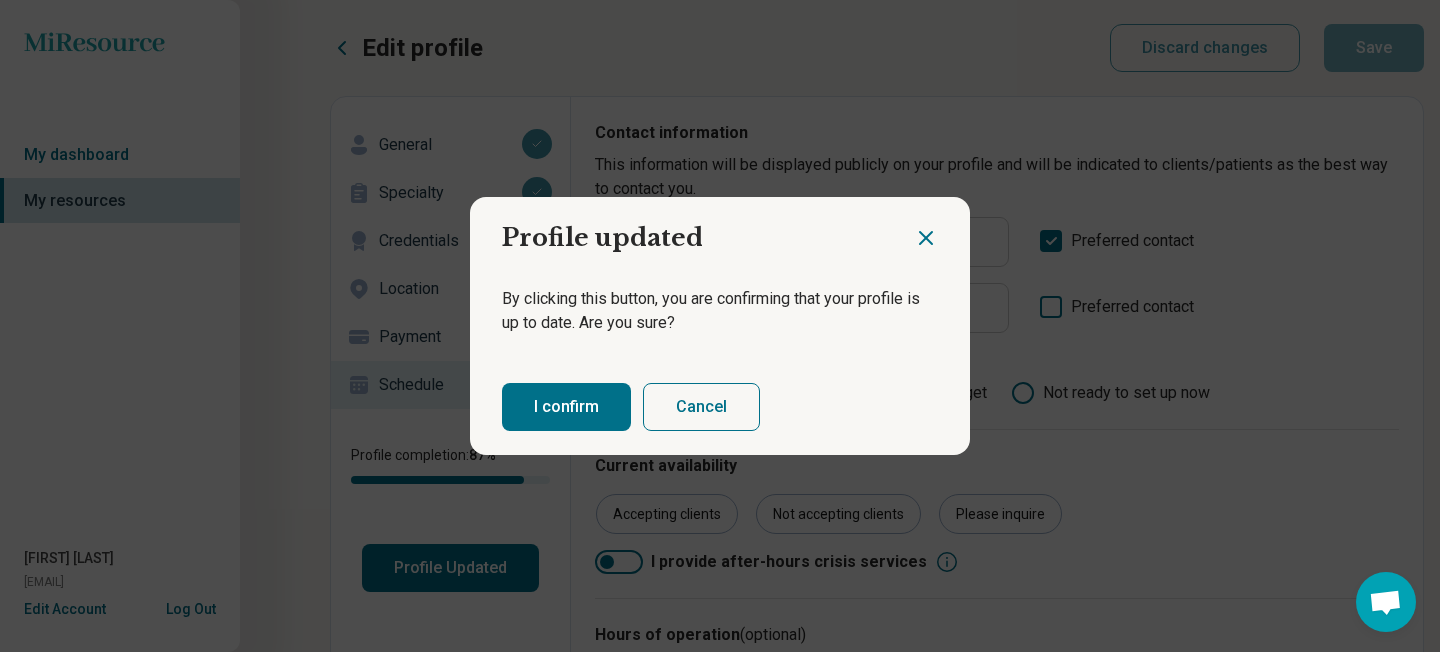 click on "I confirm" at bounding box center (566, 407) 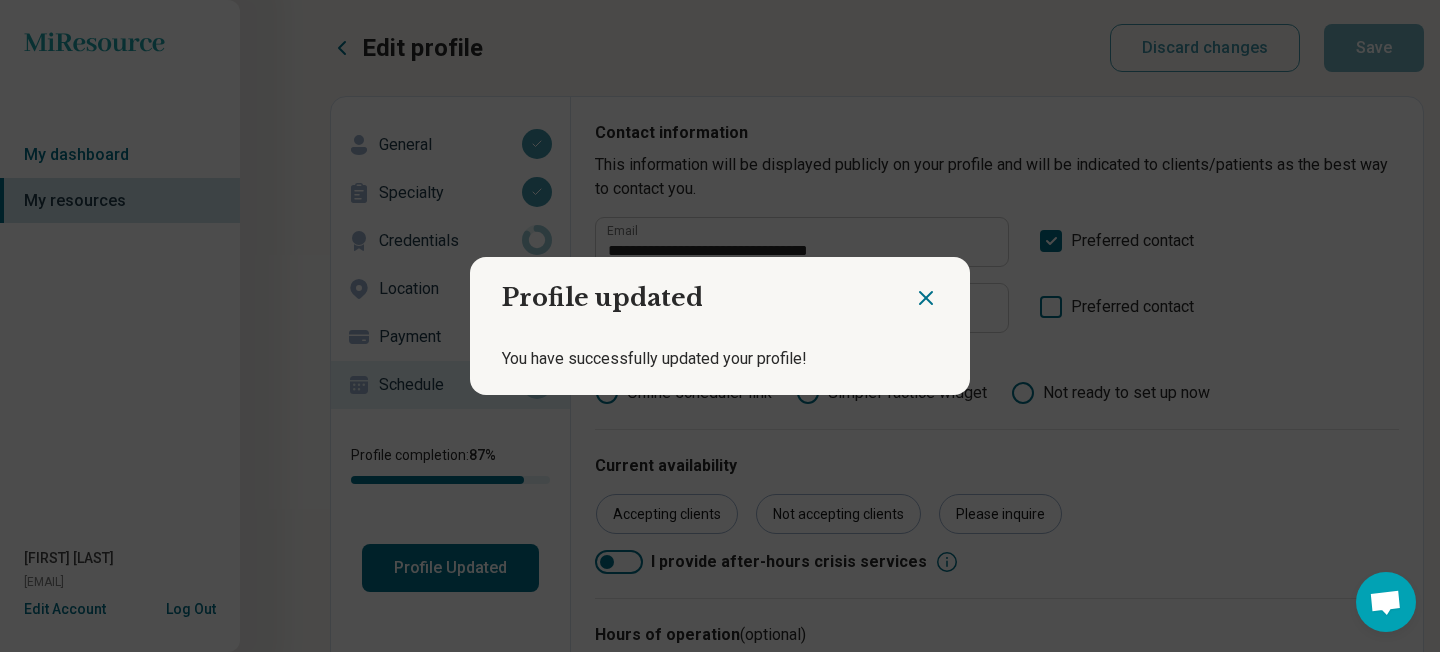 click 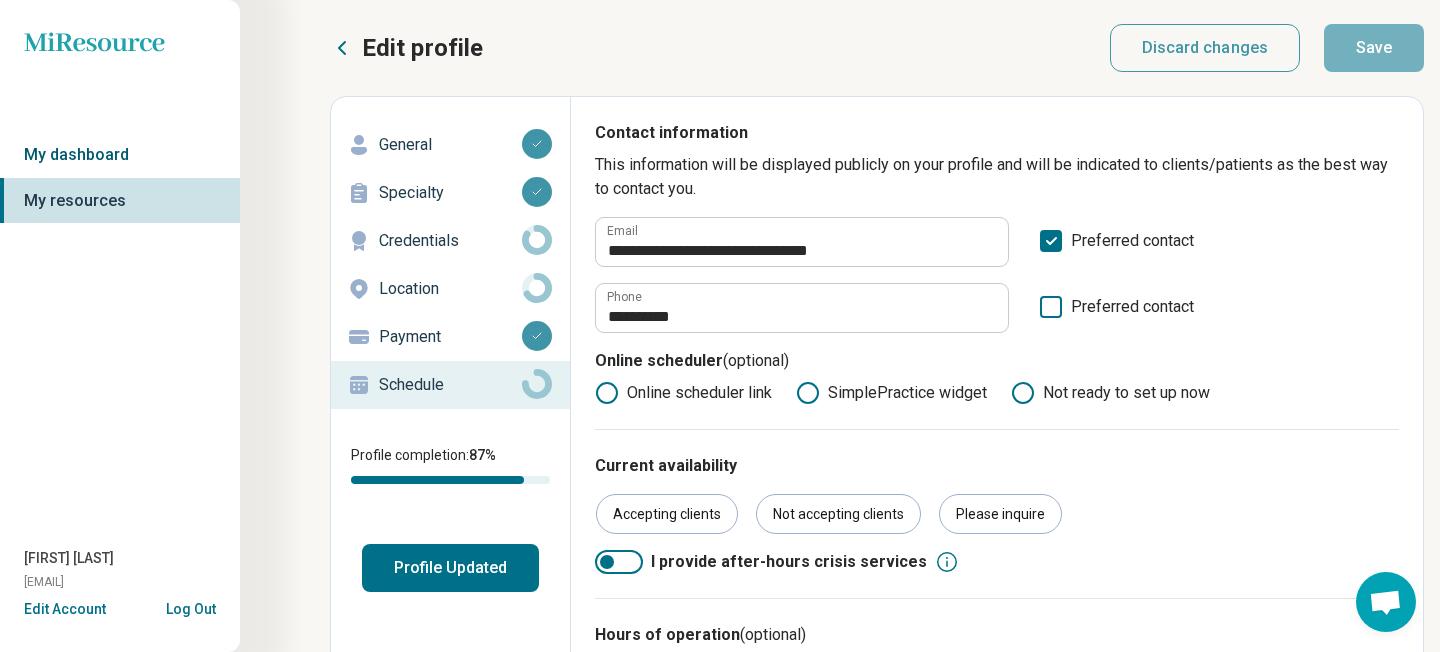 click on "My dashboard" at bounding box center [120, 155] 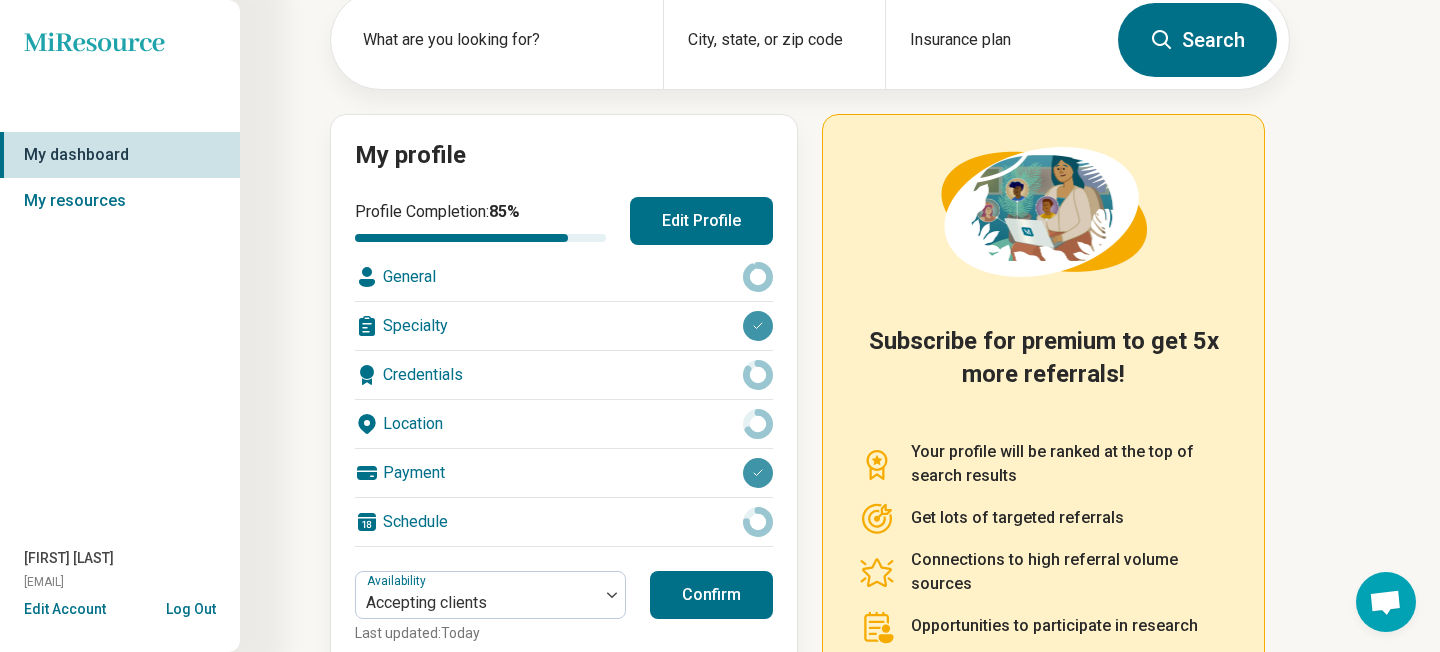 scroll, scrollTop: 291, scrollLeft: 0, axis: vertical 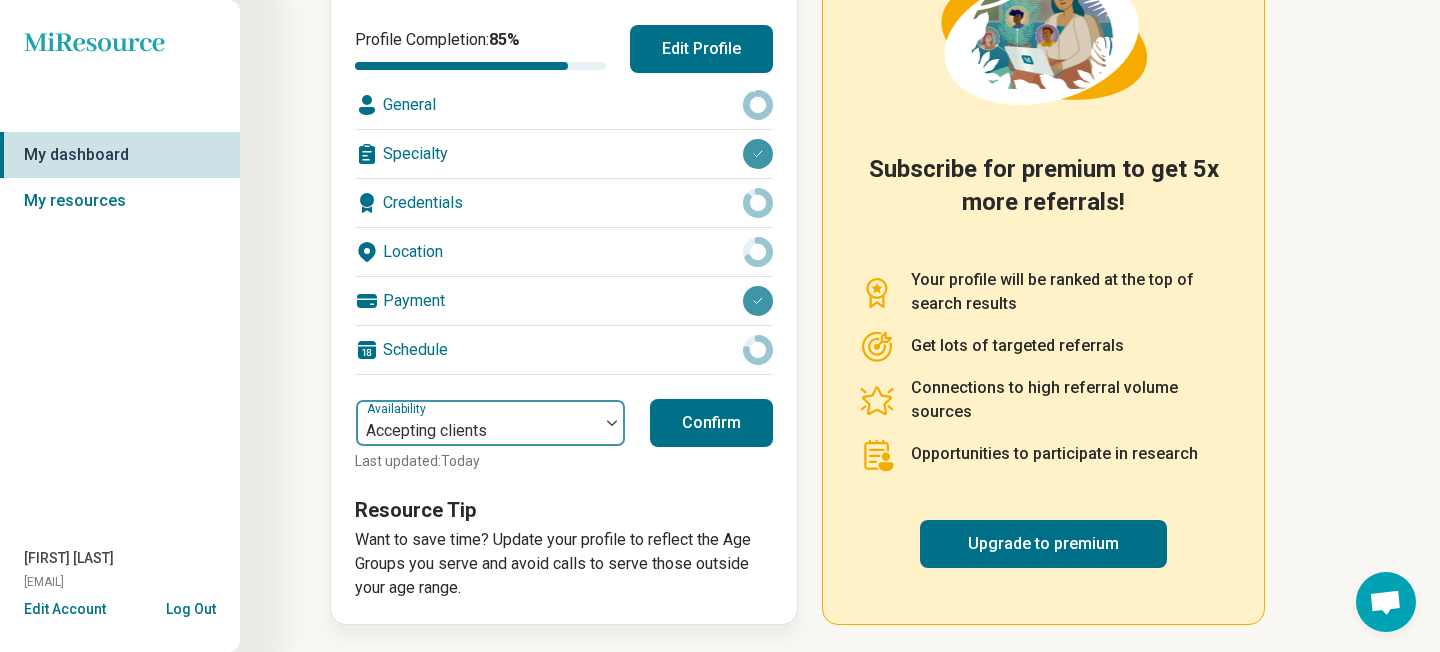 click at bounding box center (477, 431) 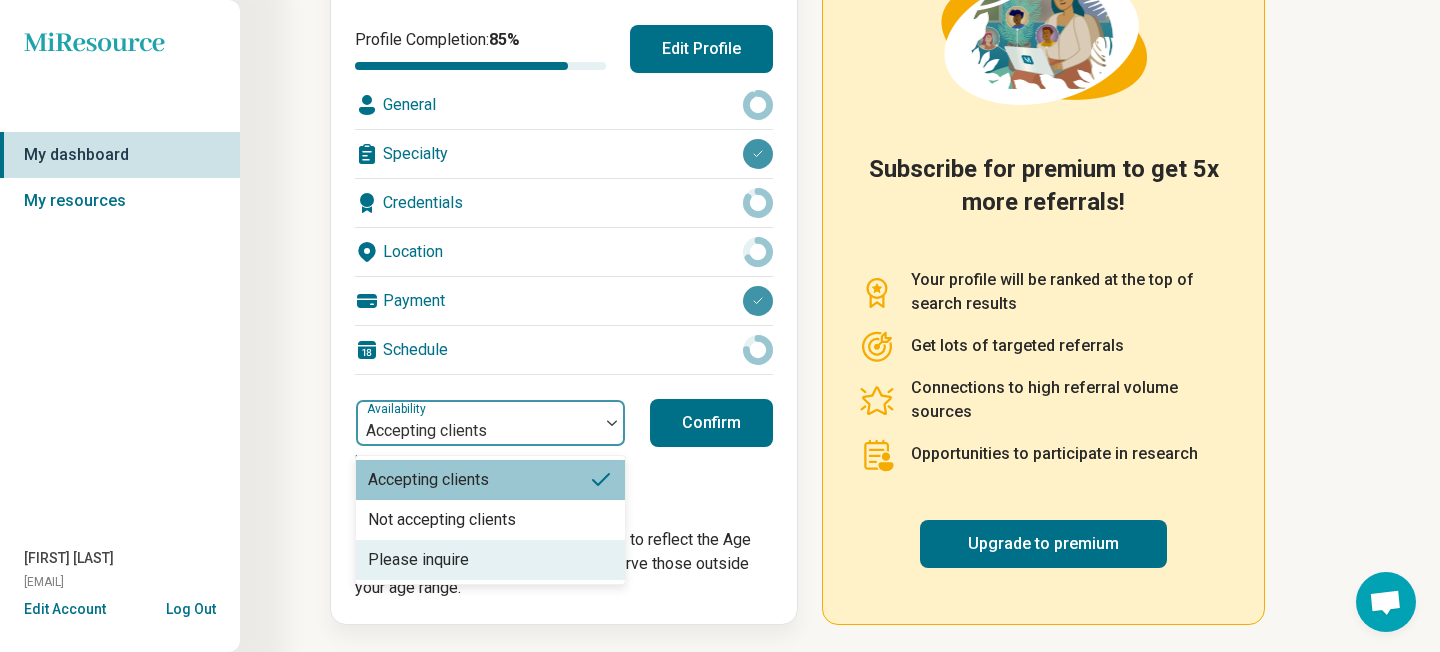 click on "Please inquire" at bounding box center [490, 560] 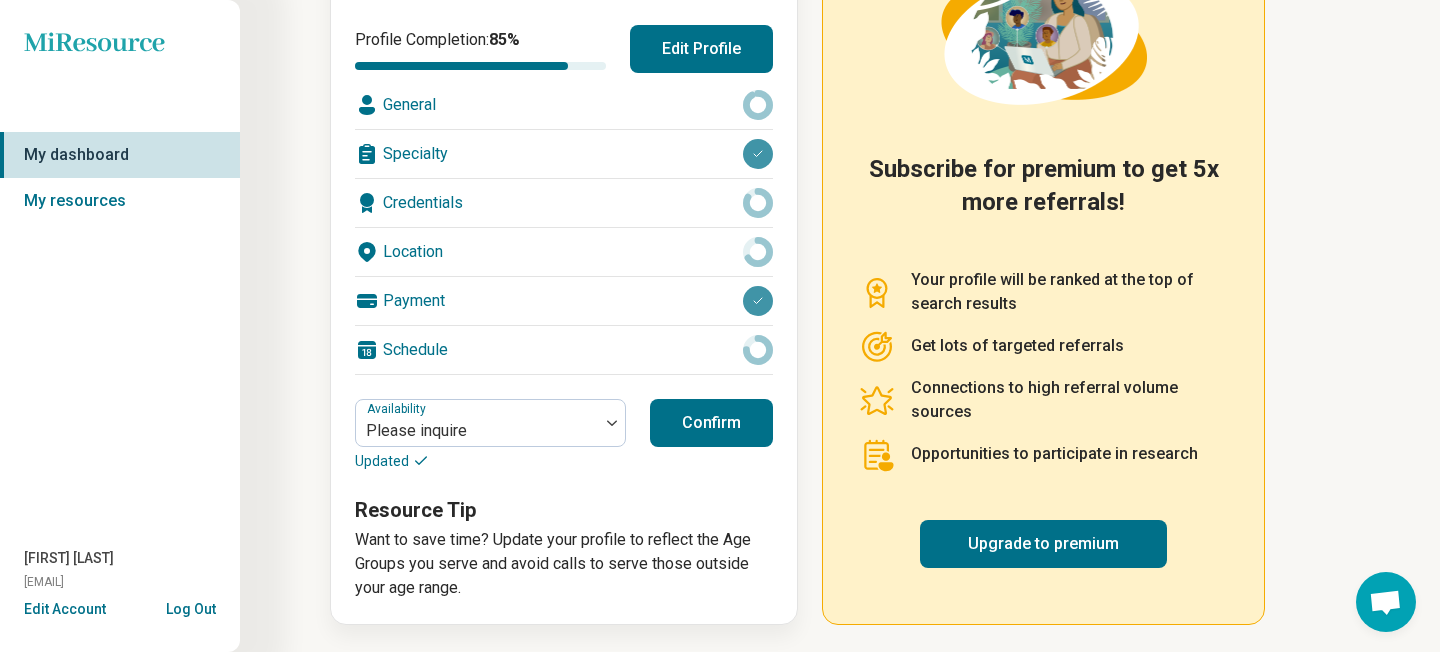 click on "Confirm" at bounding box center (711, 423) 